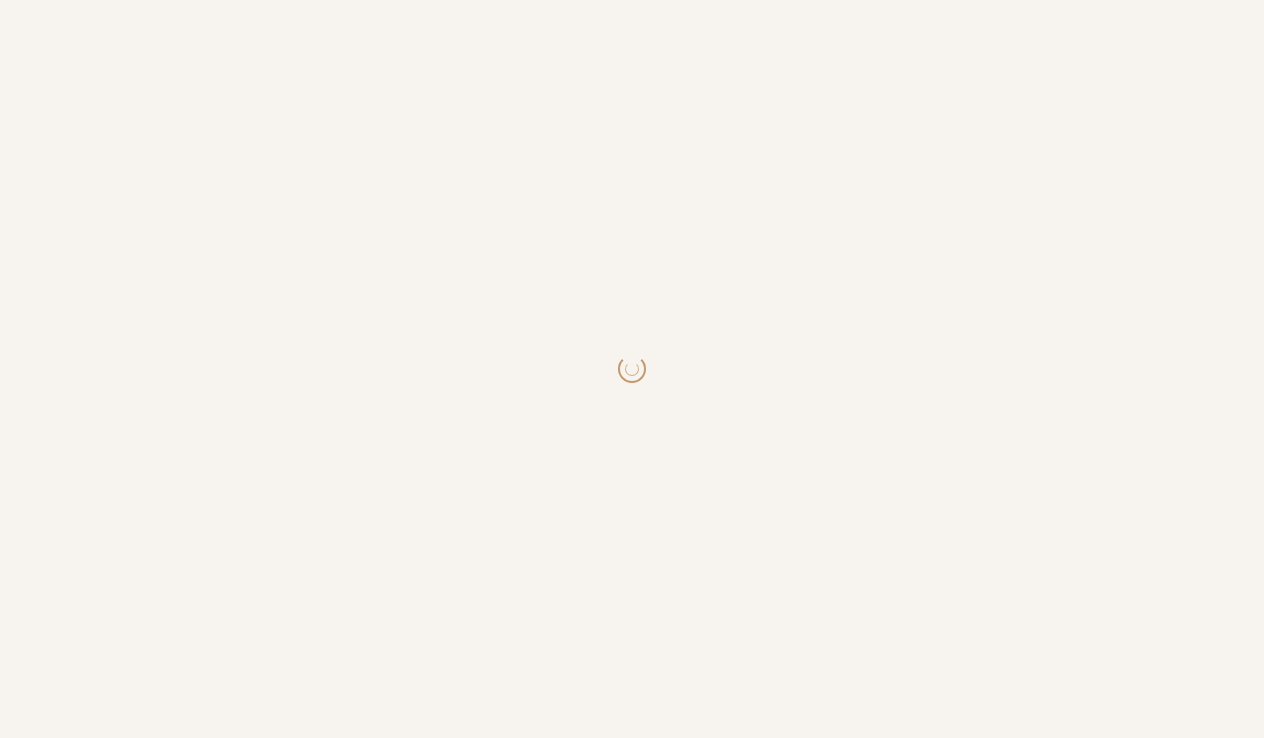 scroll, scrollTop: 0, scrollLeft: 0, axis: both 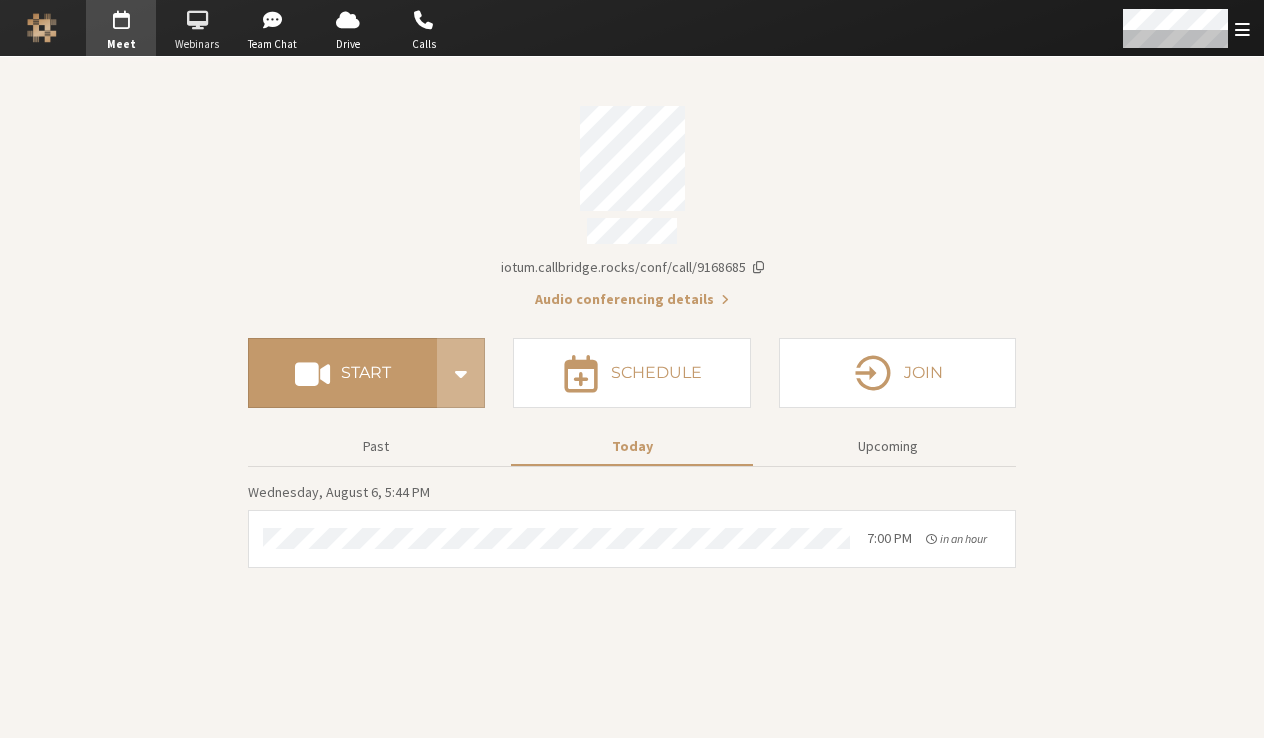 click on "Webinars" at bounding box center (197, 44) 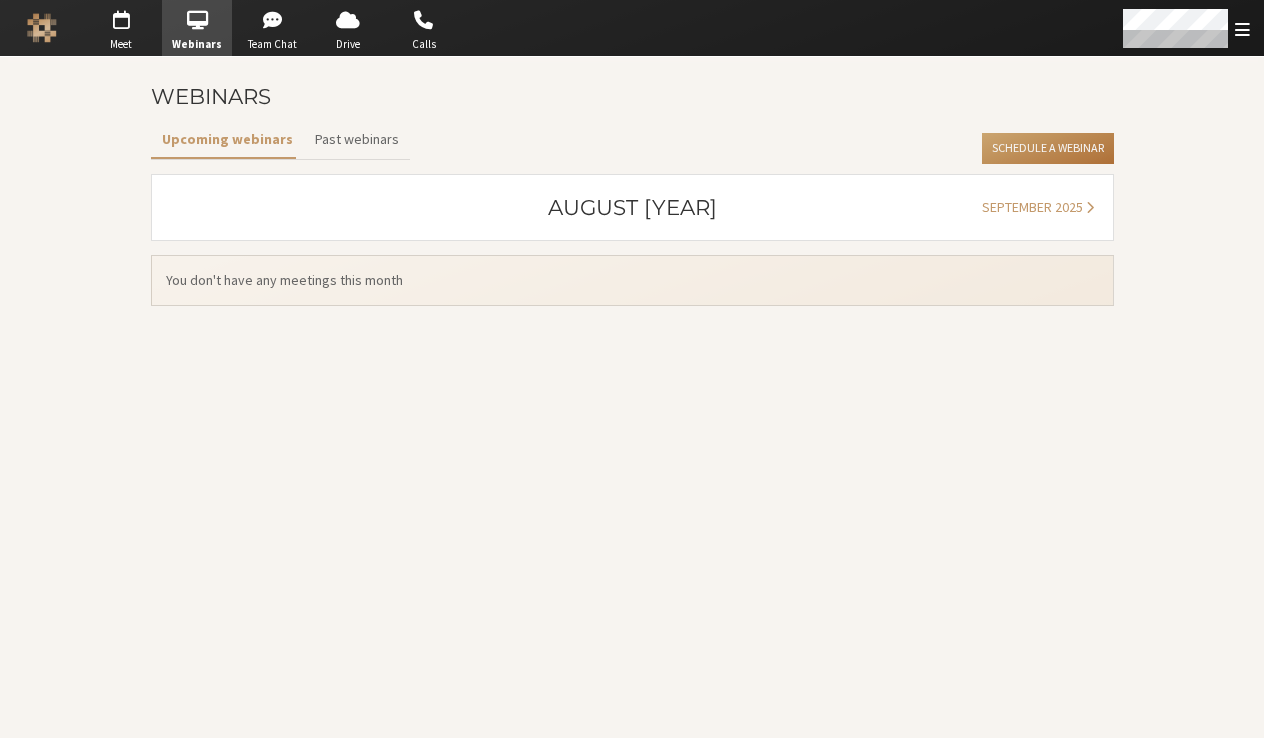 click on "Schedule a Webinar" at bounding box center [1047, 149] 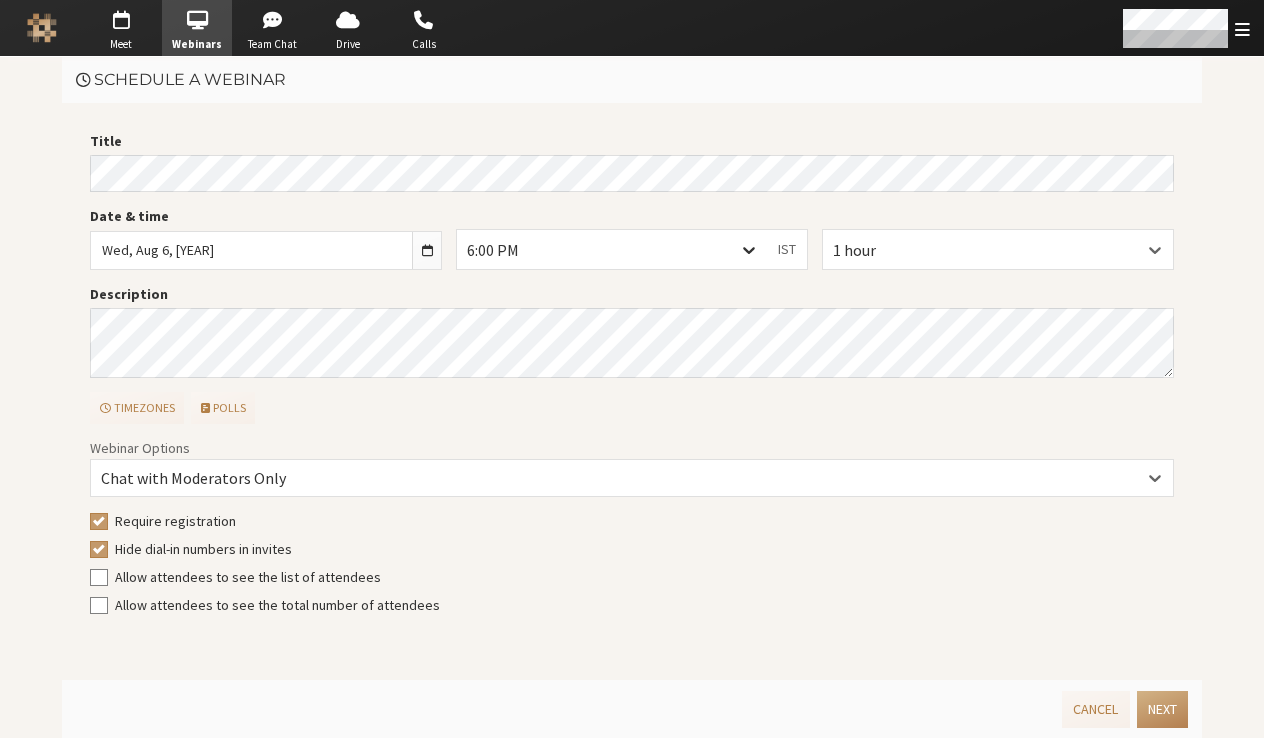 click 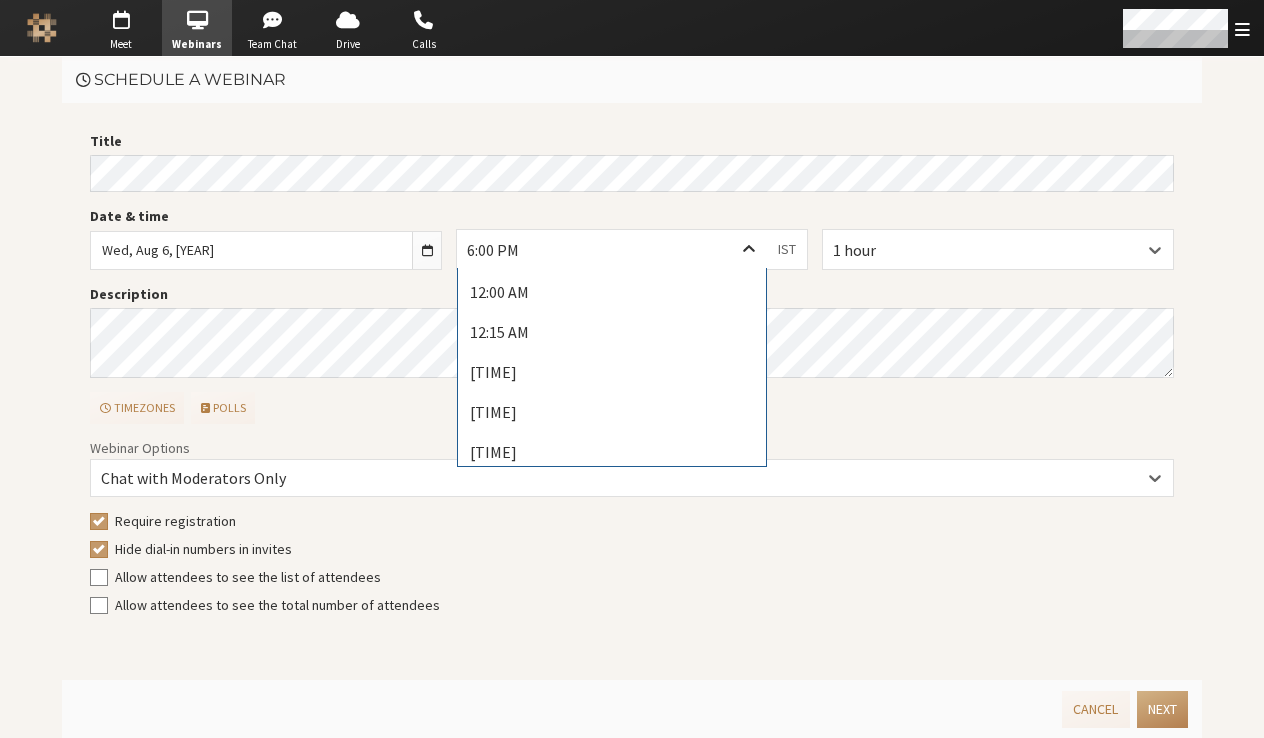 scroll, scrollTop: 2739, scrollLeft: 0, axis: vertical 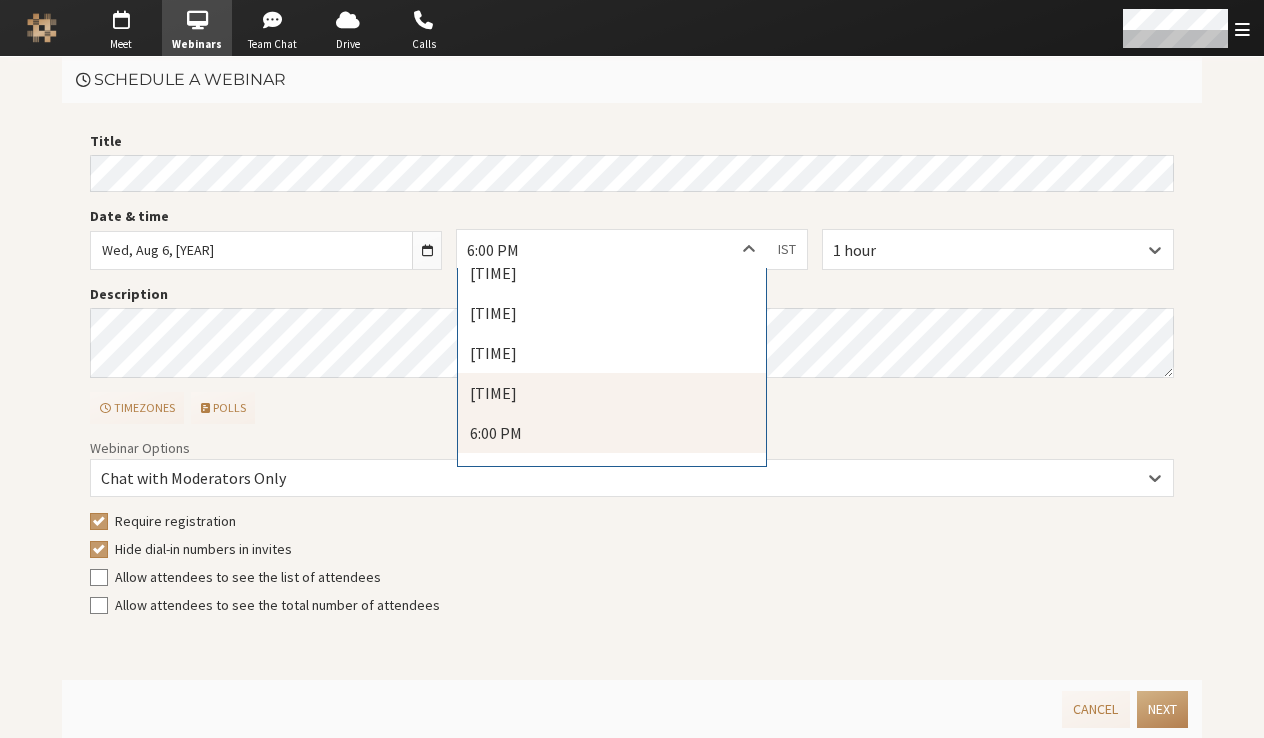 click on "[TIME]" at bounding box center (612, 393) 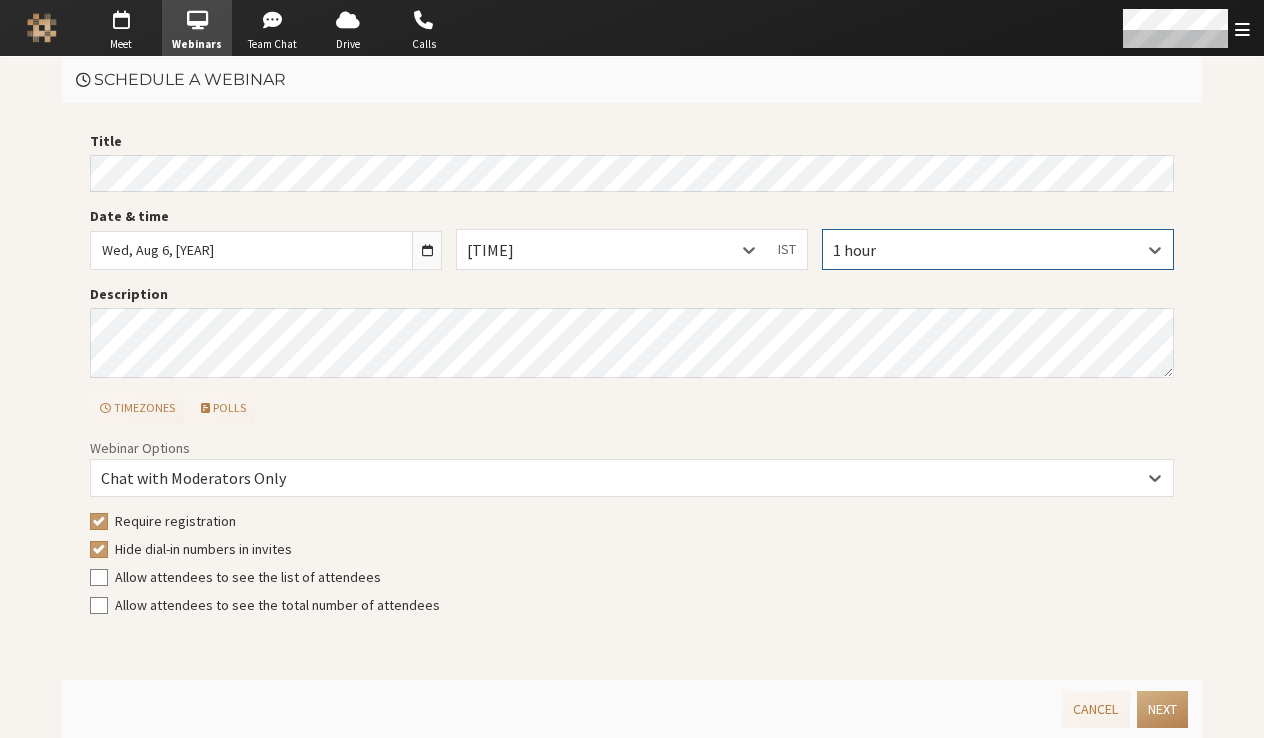 click on "1 hour" at bounding box center [998, 249] 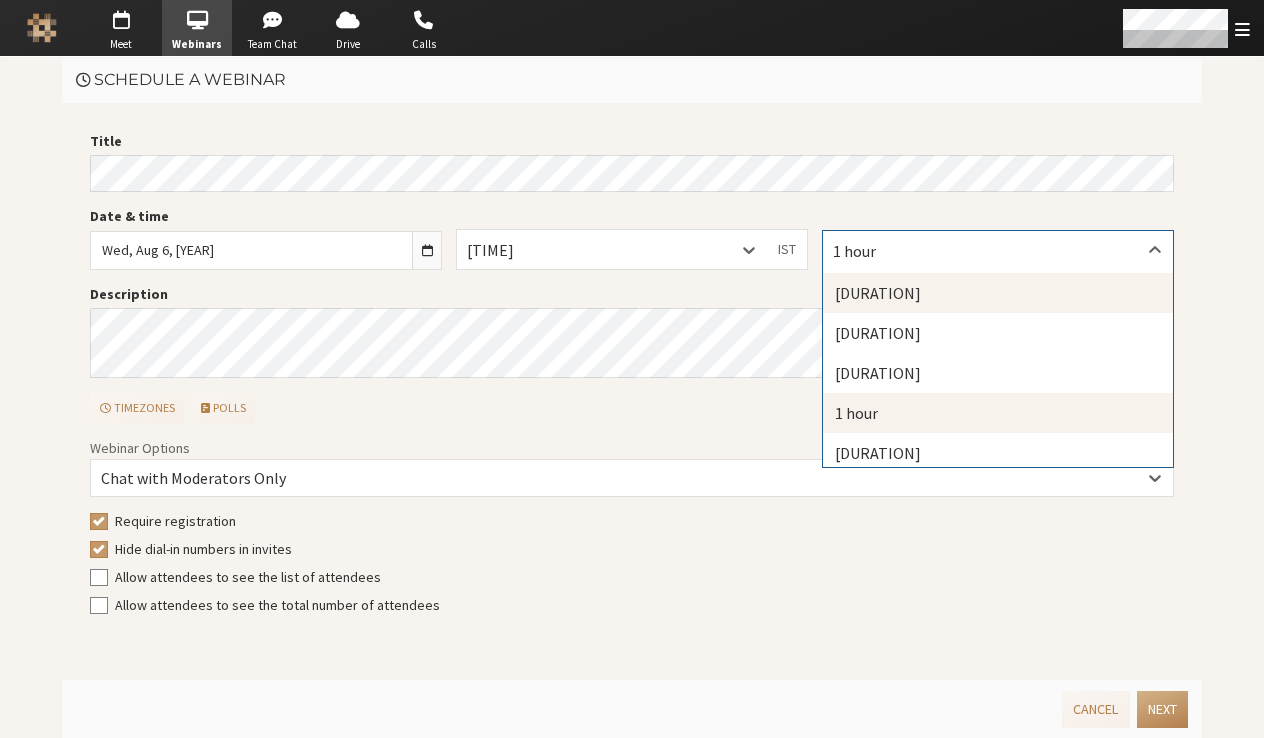 click on "[DURATION]" at bounding box center [998, 293] 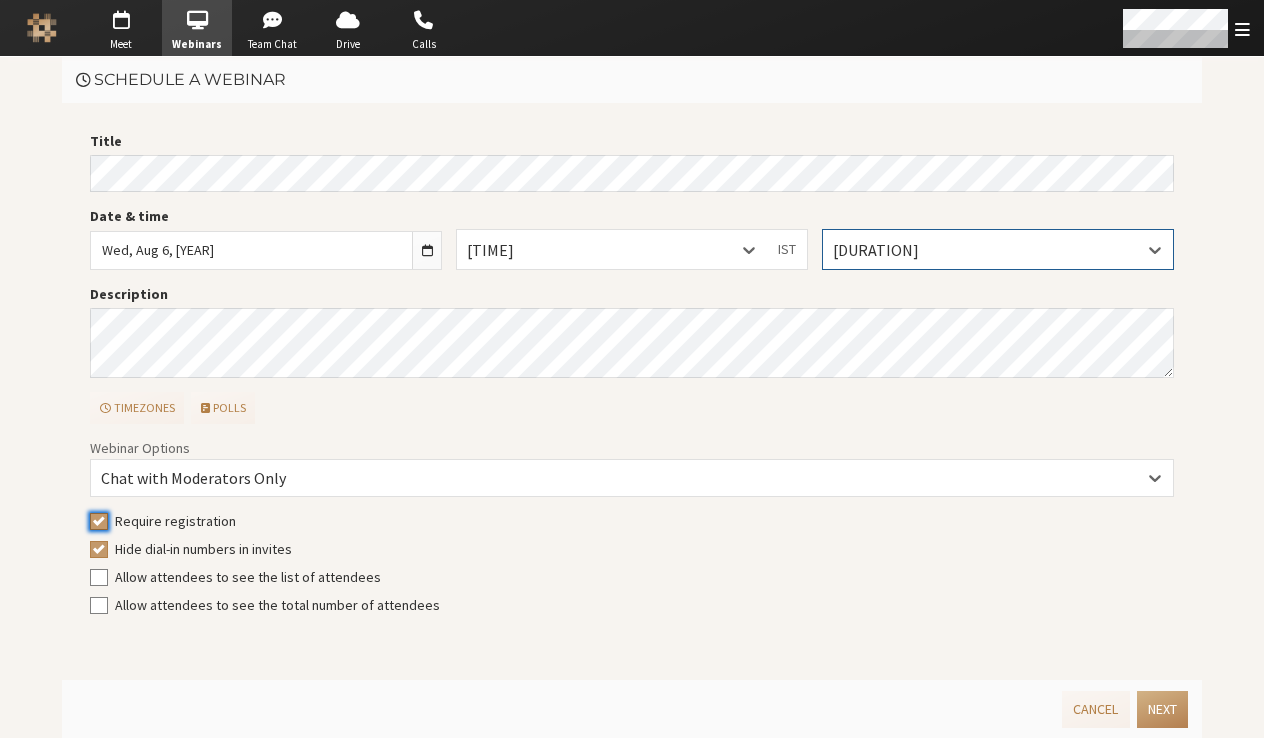 click on "Require registration" at bounding box center (99, 521) 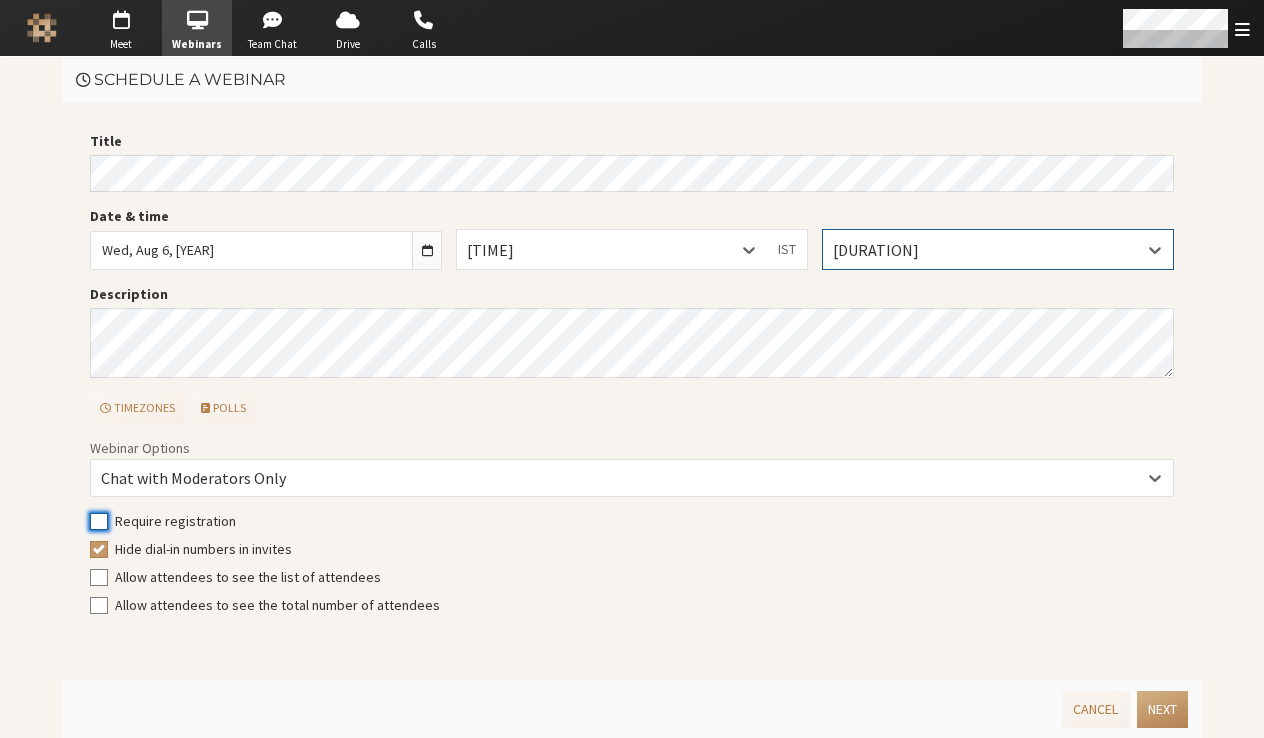 checkbox on "false" 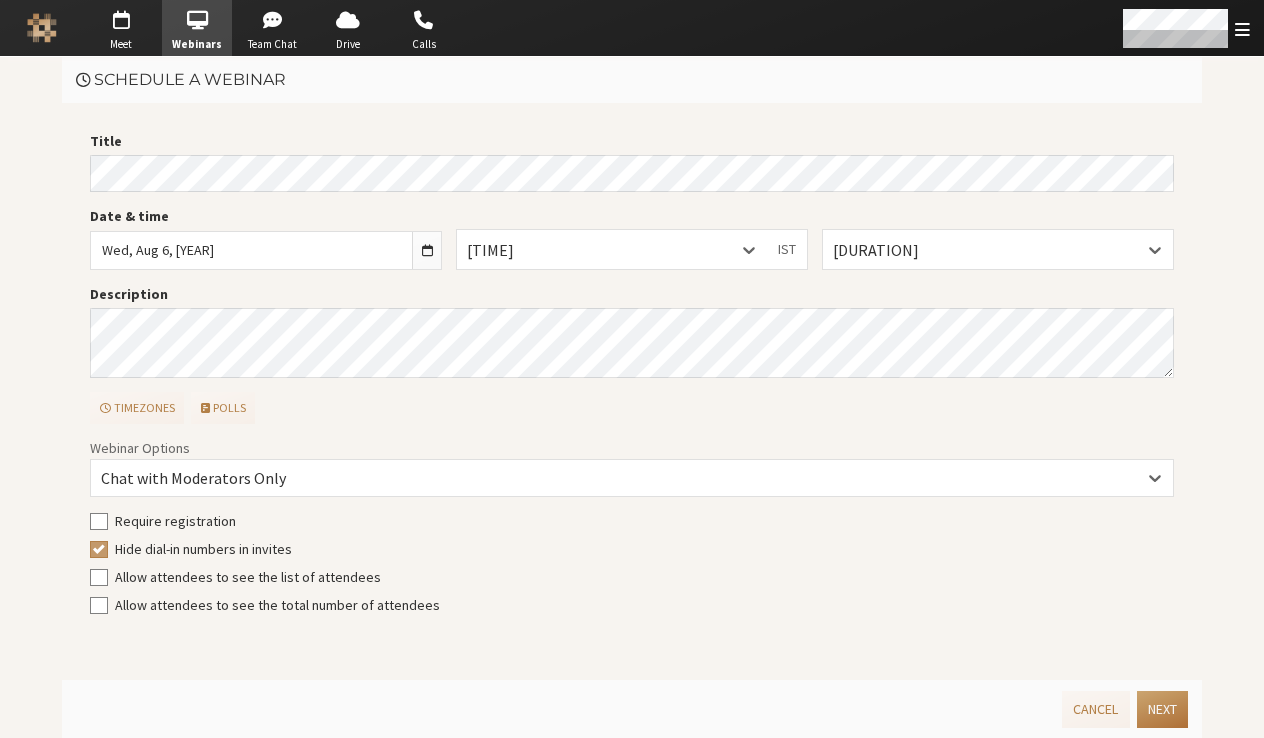 click on "Next" at bounding box center (1162, 709) 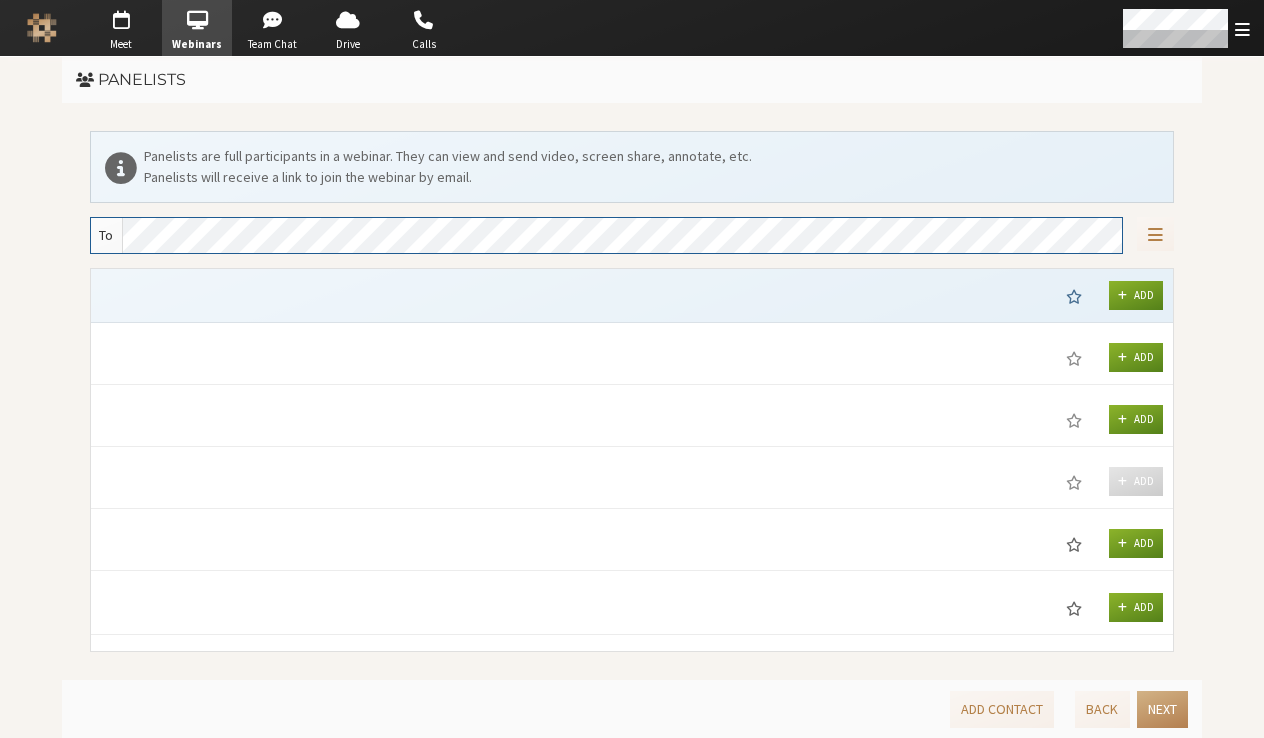 scroll, scrollTop: 366, scrollLeft: 1067, axis: both 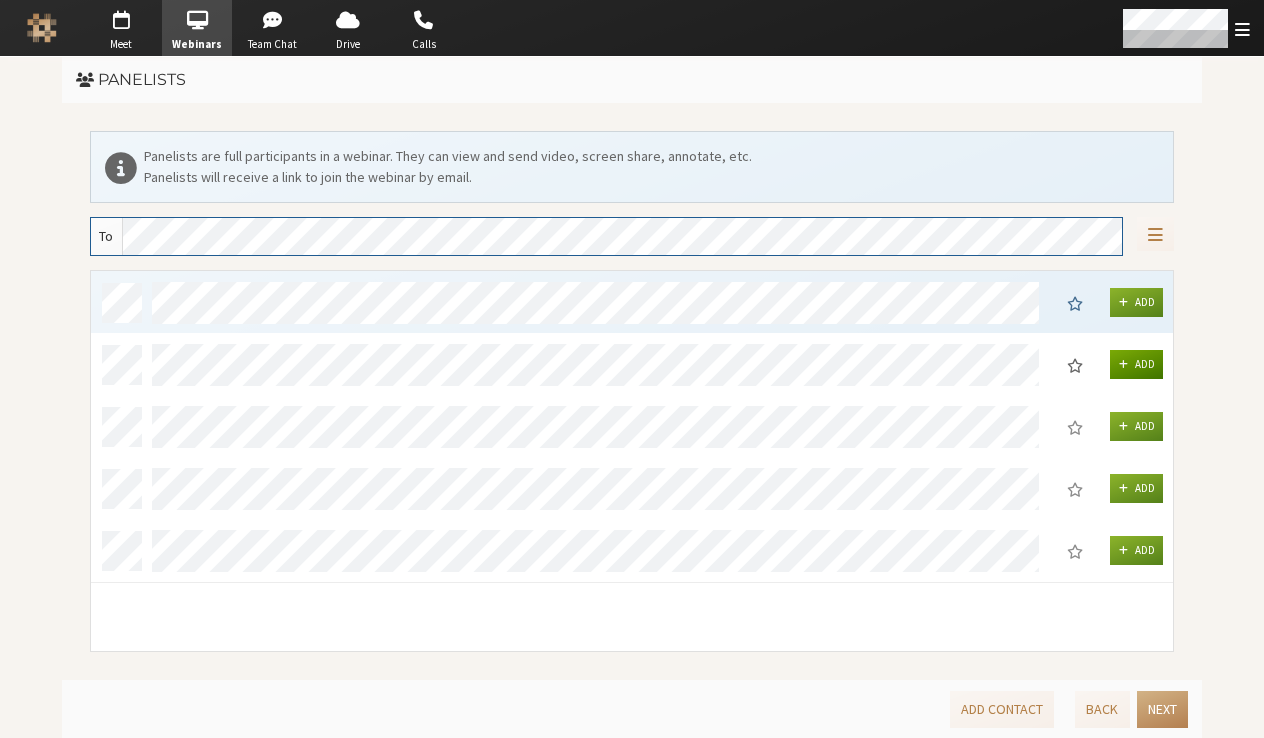click on "Add" at bounding box center (1145, 364) 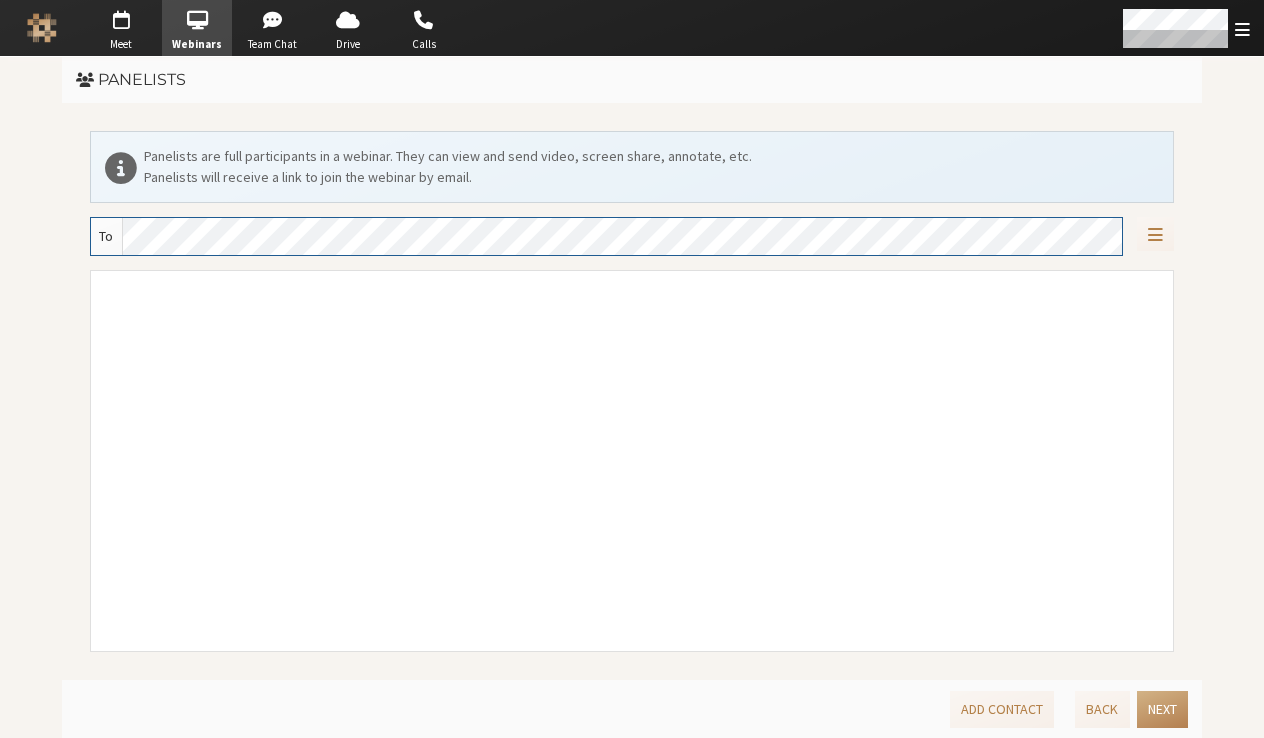 scroll, scrollTop: 363, scrollLeft: 1067, axis: both 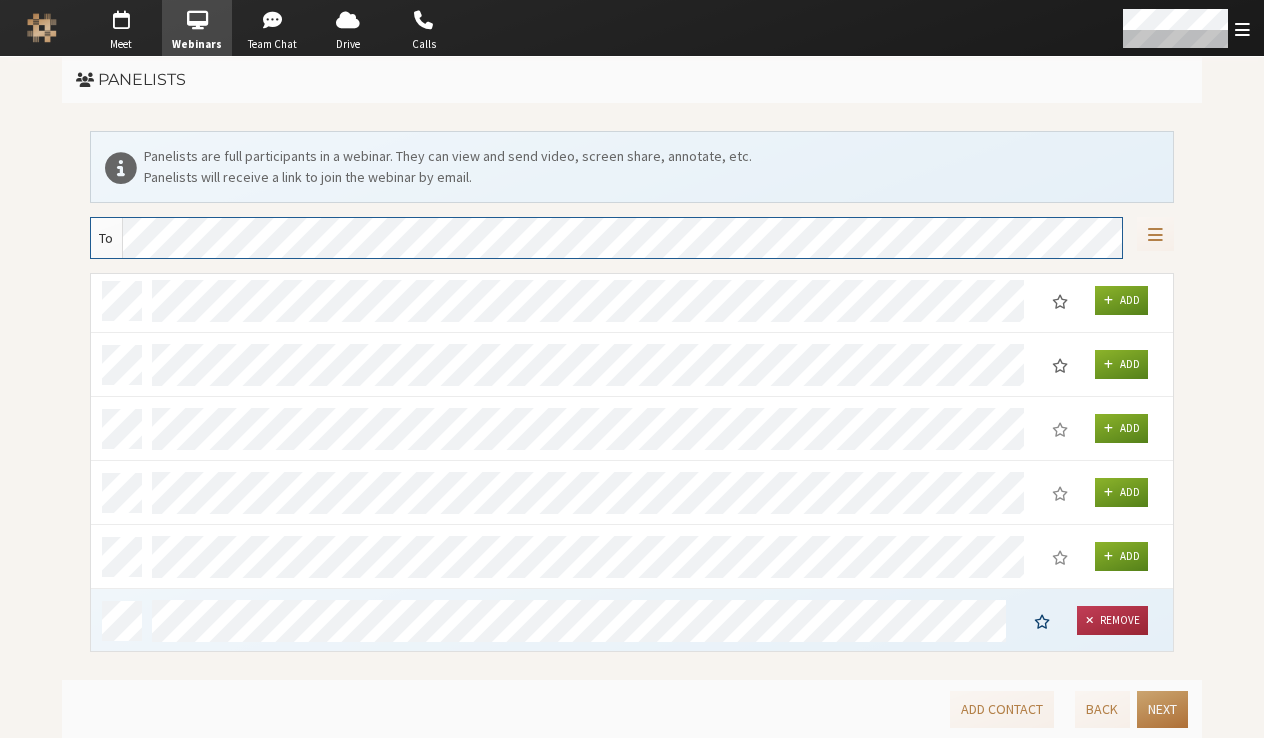 click on "Next" at bounding box center [1162, 709] 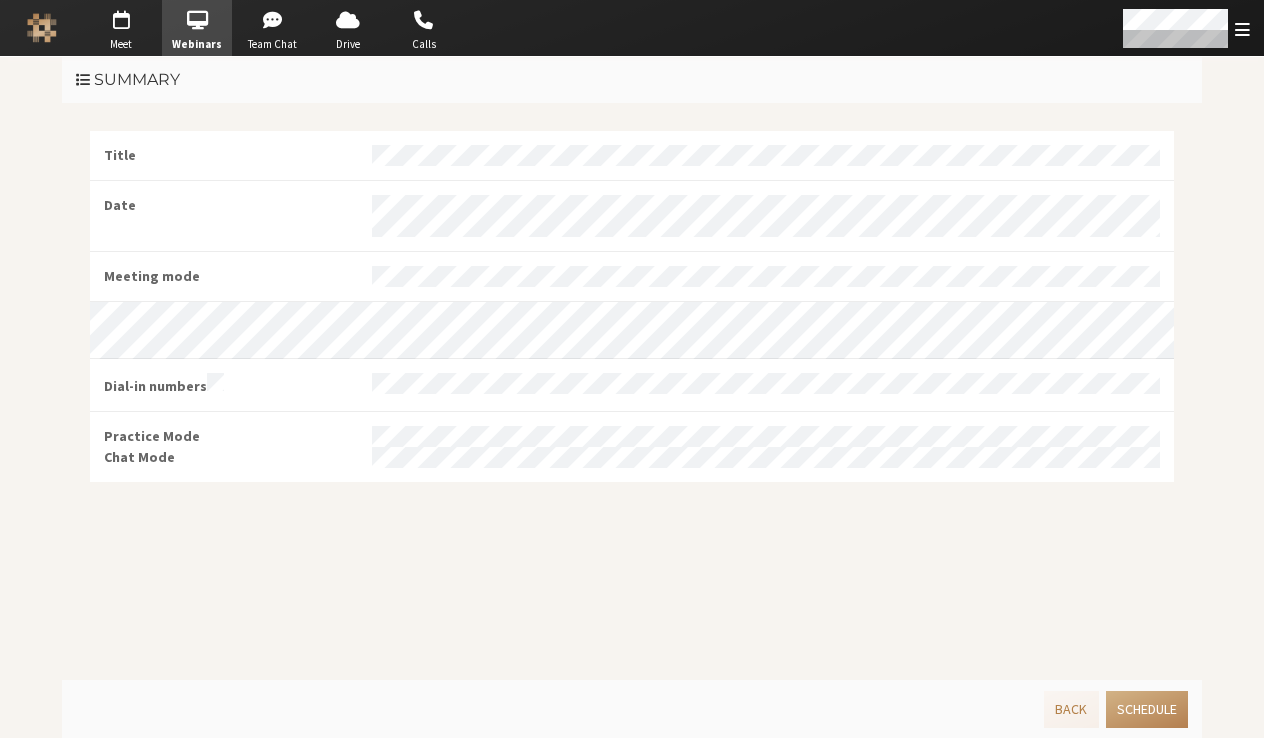 click on "Schedule" at bounding box center (1147, 709) 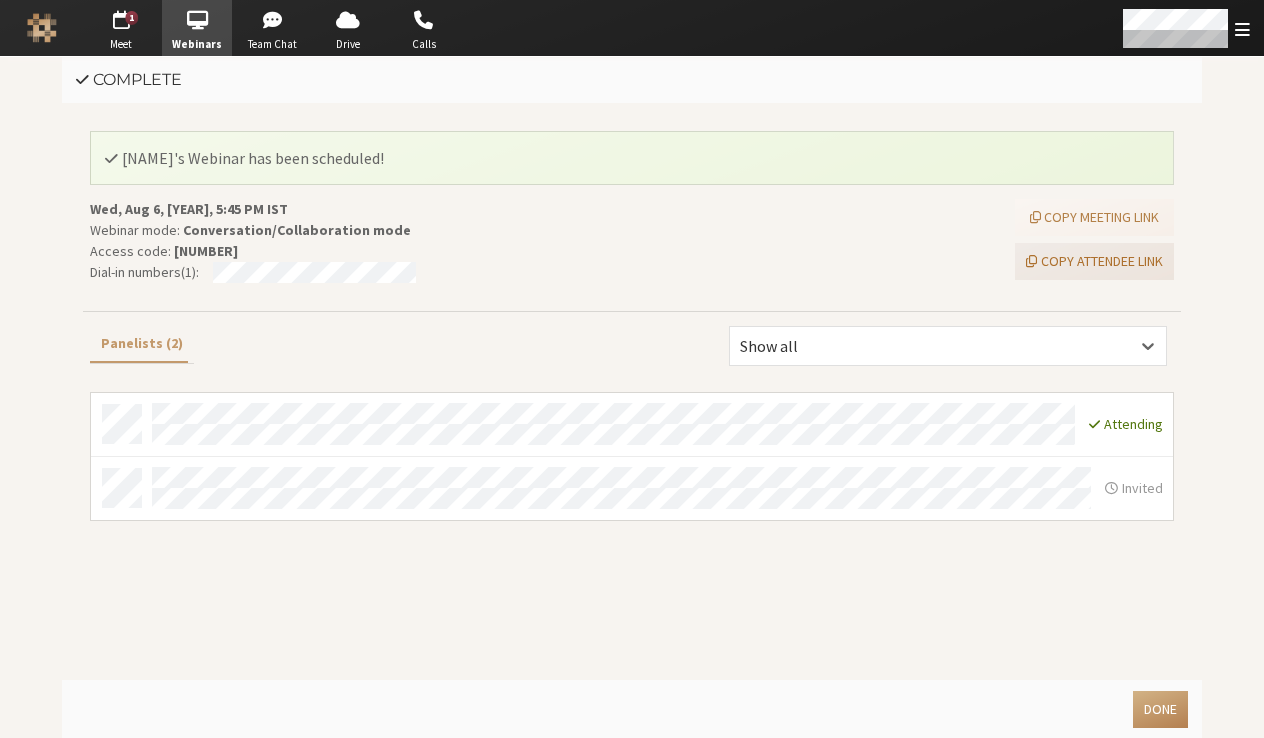 click on "Copy attendee link" at bounding box center (1094, 261) 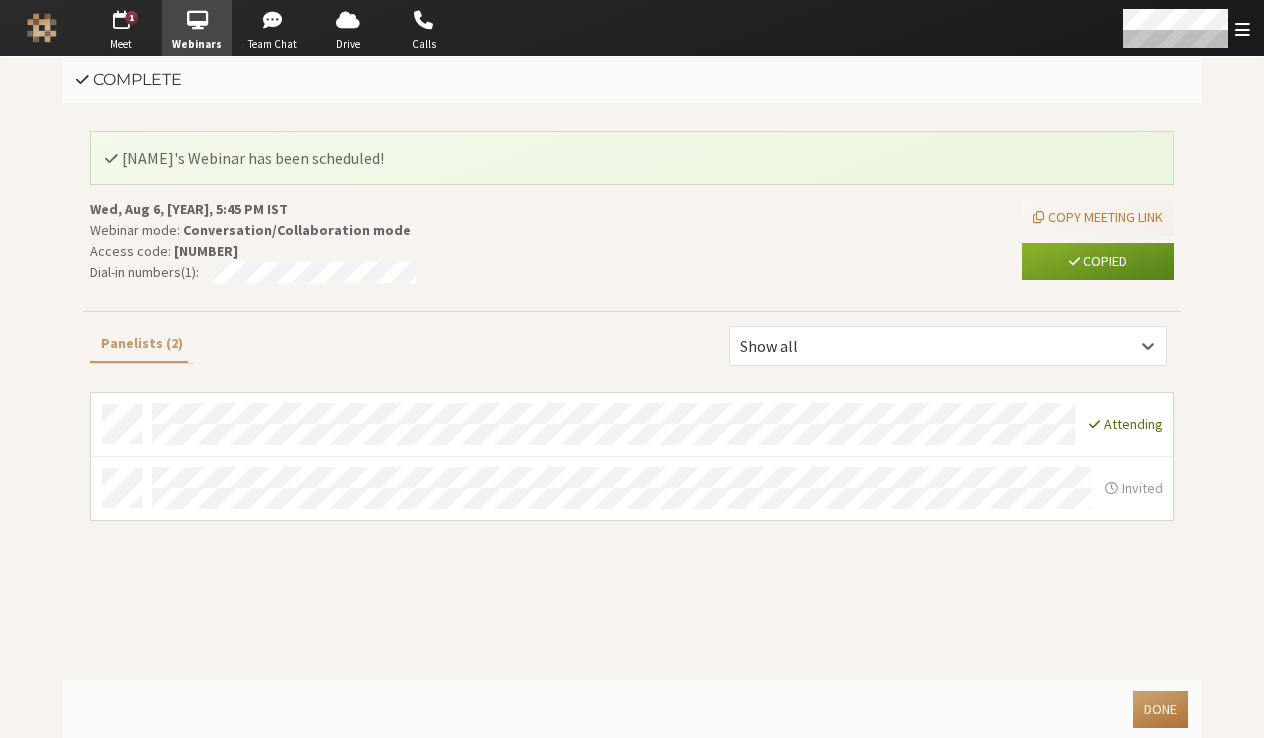 click on "Done" at bounding box center (1160, 709) 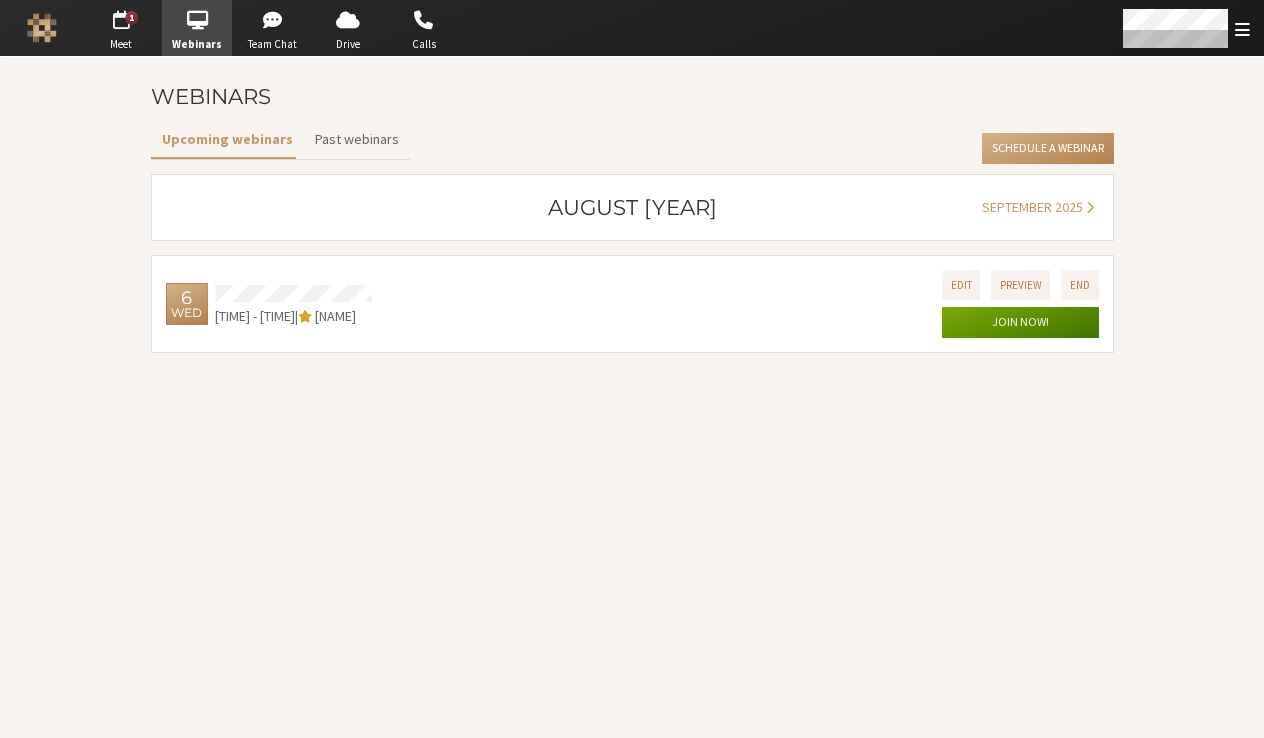 click on "Join now!" at bounding box center (1020, 323) 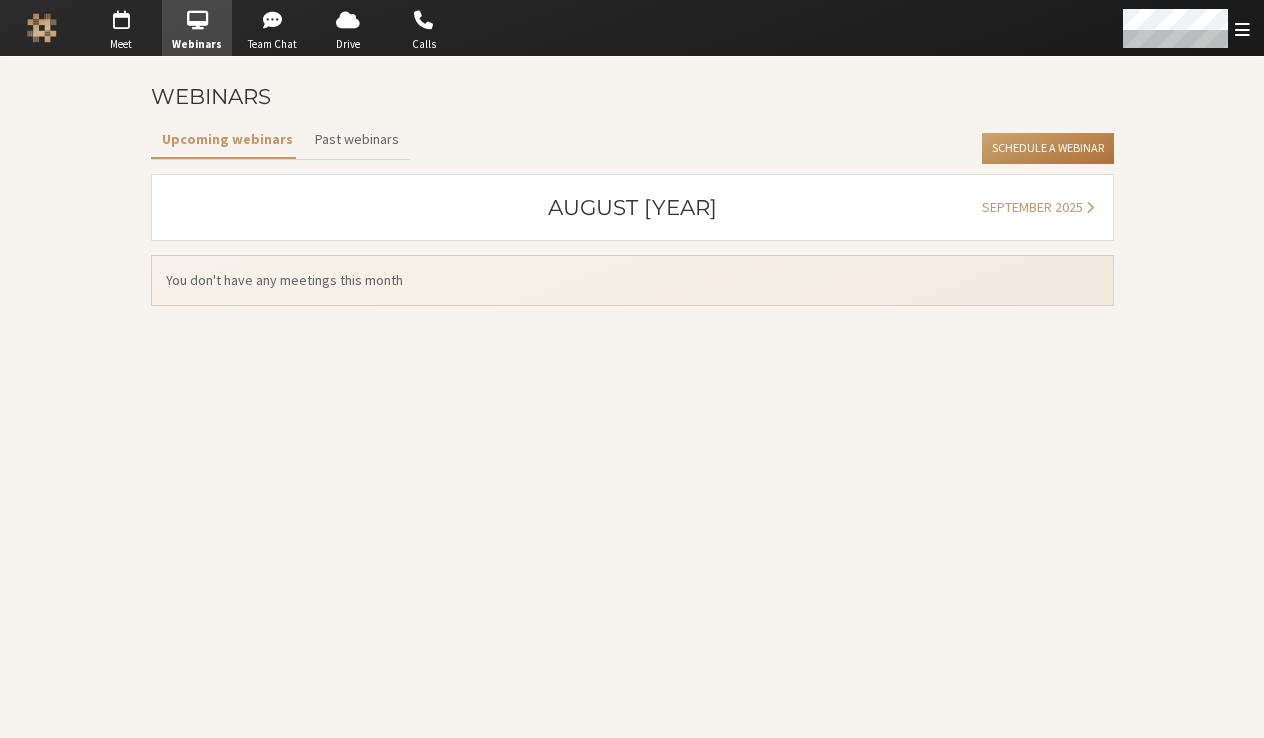 click on "Schedule a Webinar" at bounding box center (1047, 149) 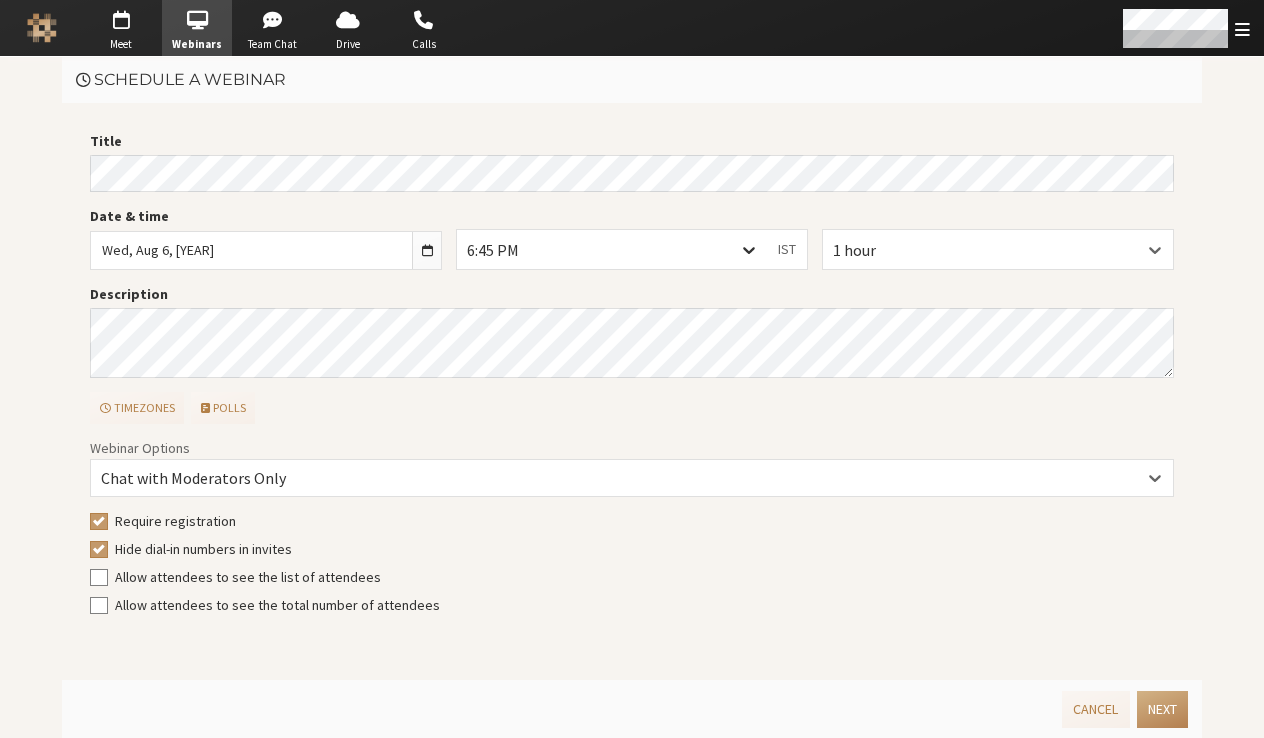 click at bounding box center [749, 249] 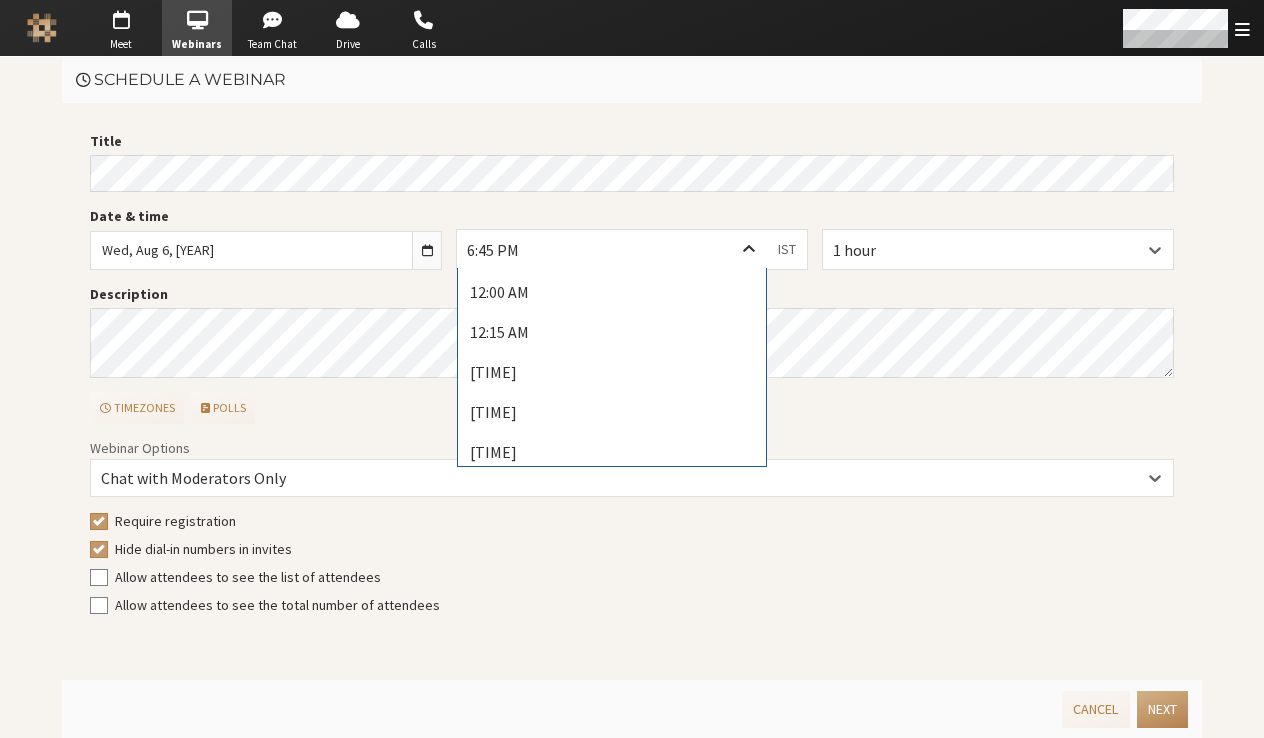 scroll, scrollTop: 2859, scrollLeft: 0, axis: vertical 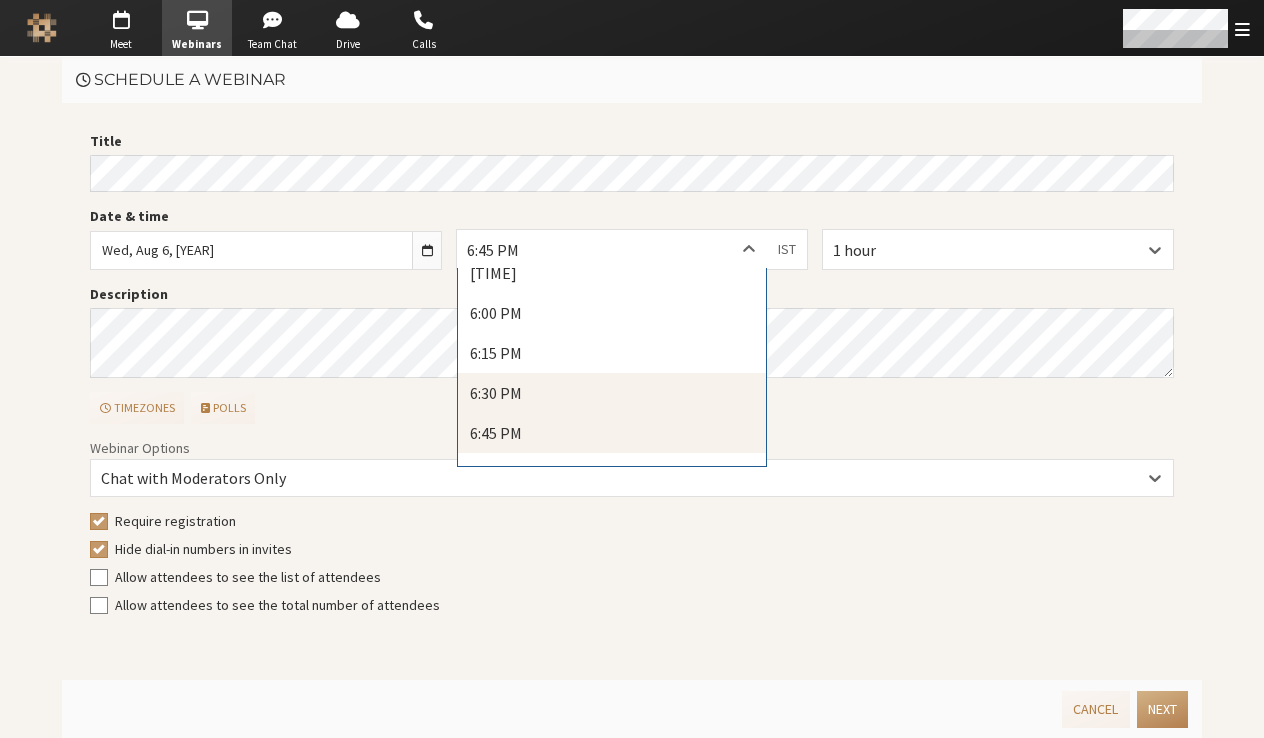 click on "6:30 PM" at bounding box center (612, 393) 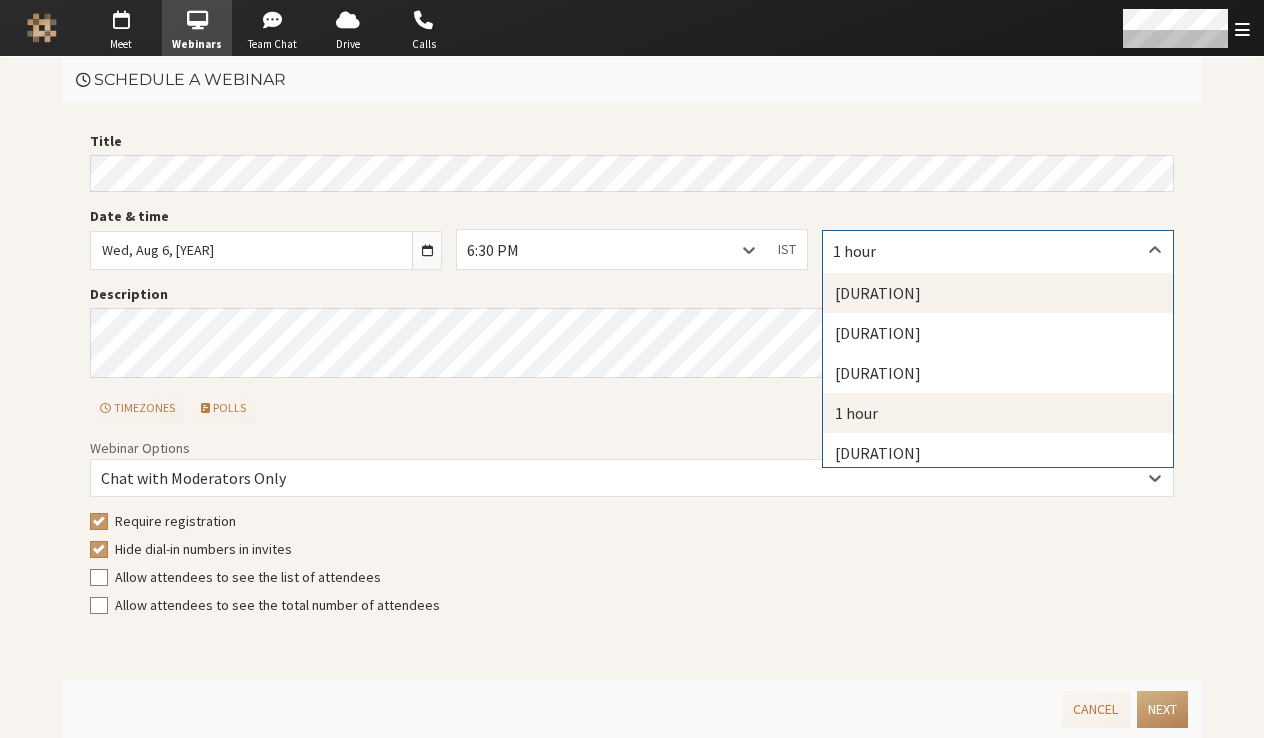 click on "[DURATION]" at bounding box center [998, 293] 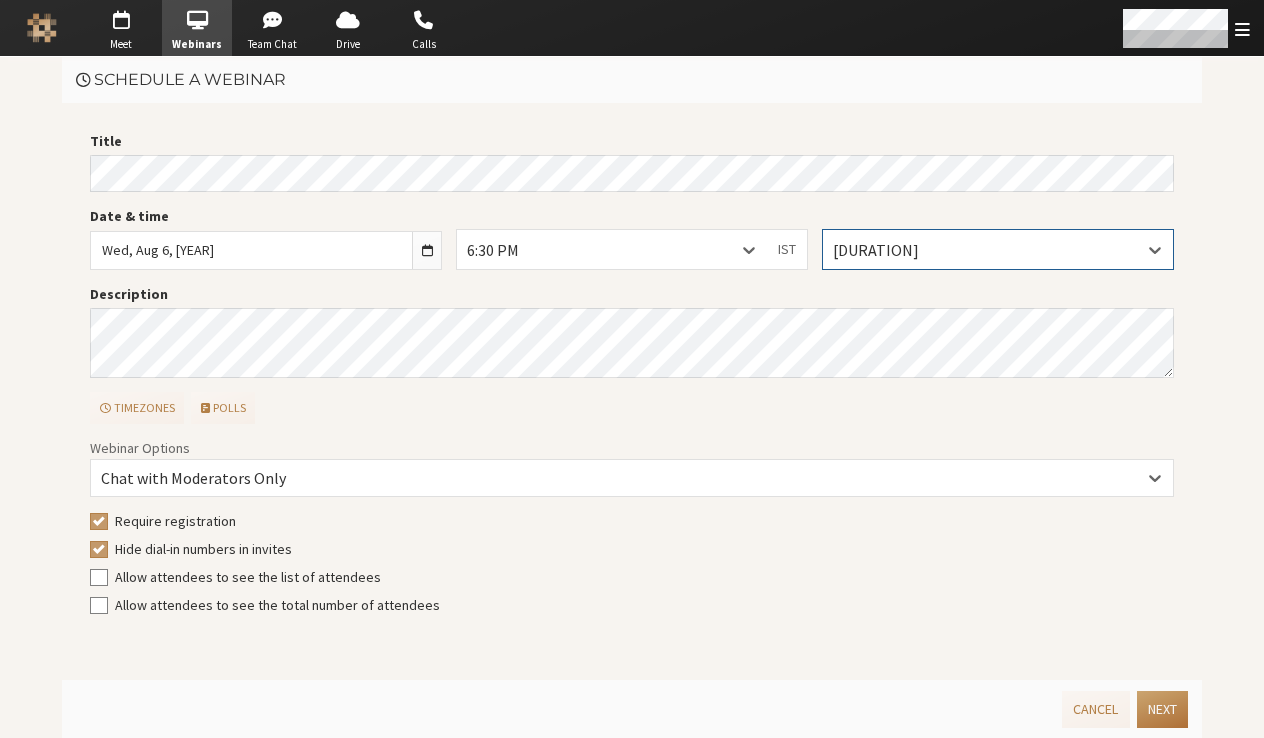 click on "Next" at bounding box center (1162, 709) 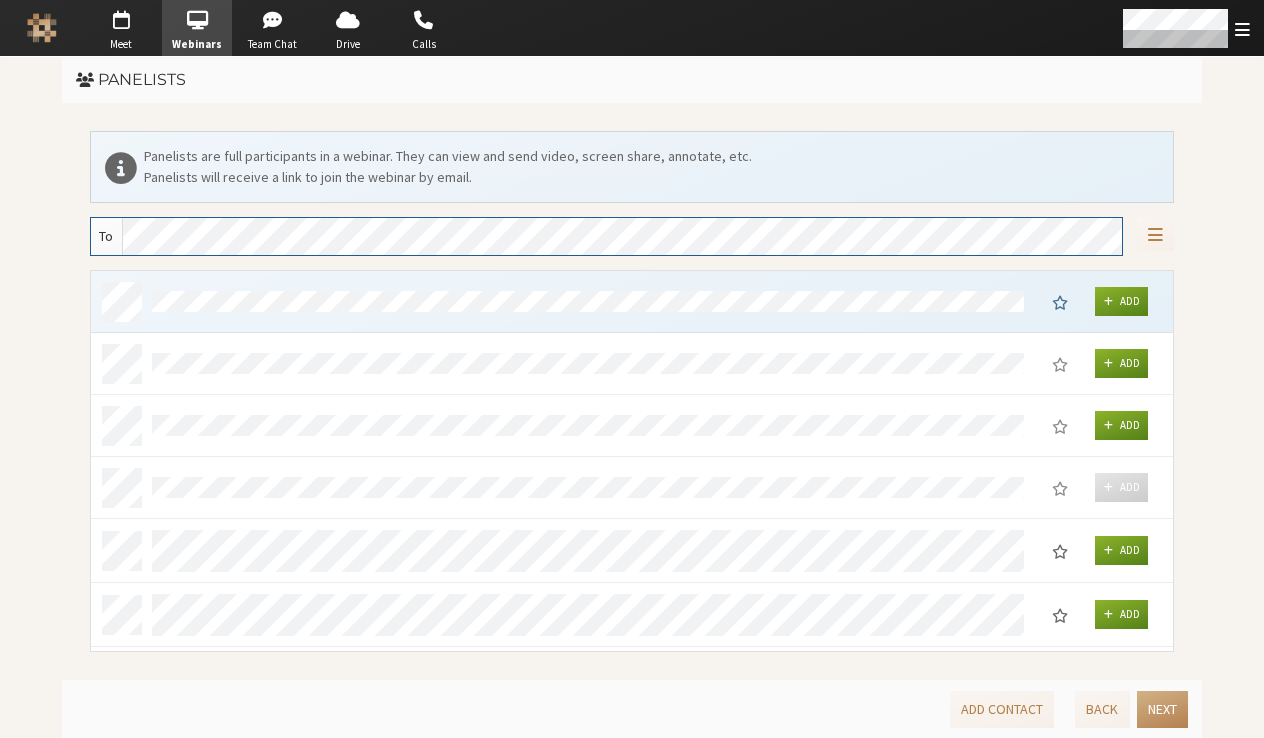 scroll, scrollTop: 16, scrollLeft: 16, axis: both 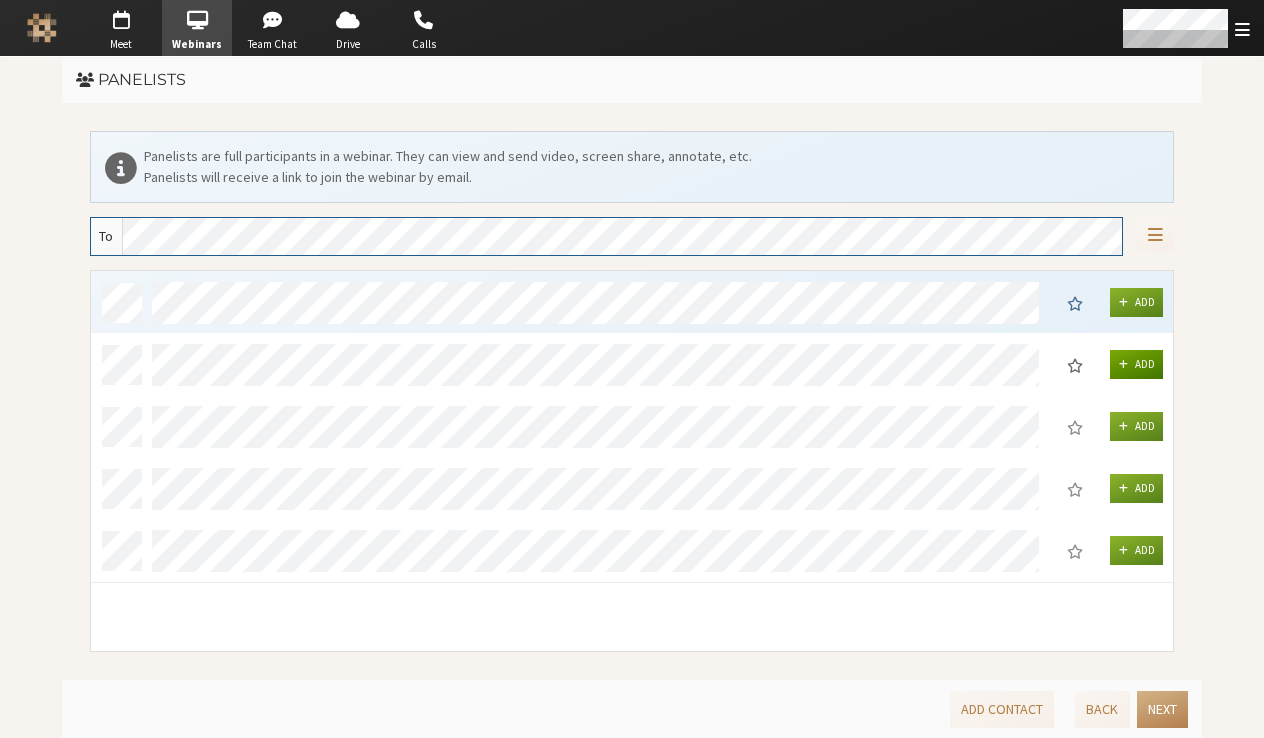 click on "Add" at bounding box center (1137, 364) 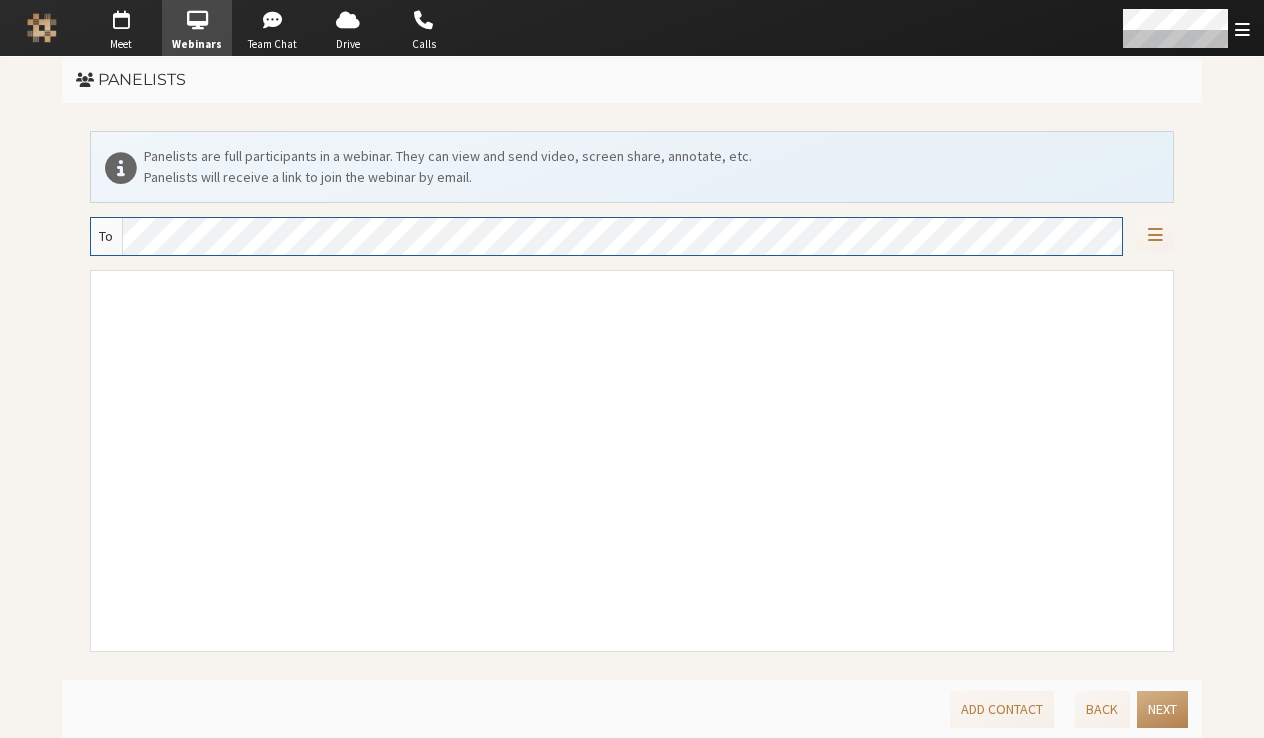 scroll, scrollTop: 363, scrollLeft: 1067, axis: both 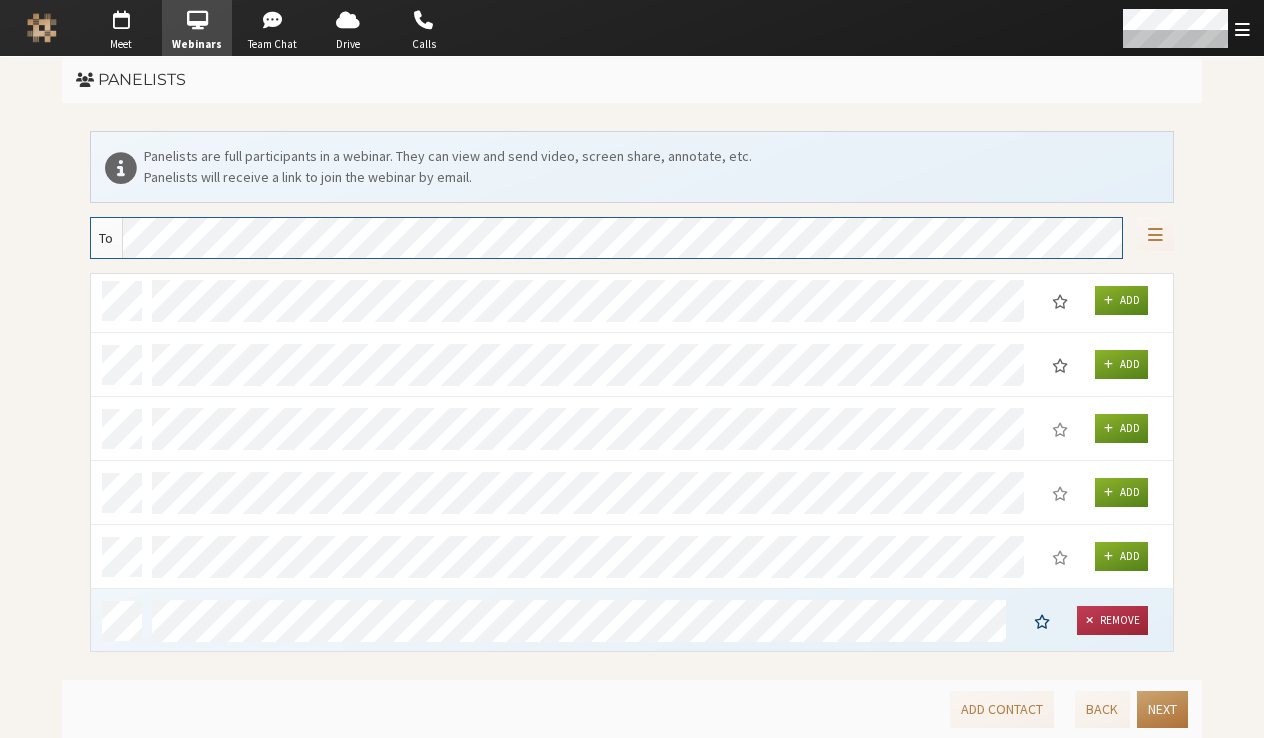 click on "Next" at bounding box center [1162, 709] 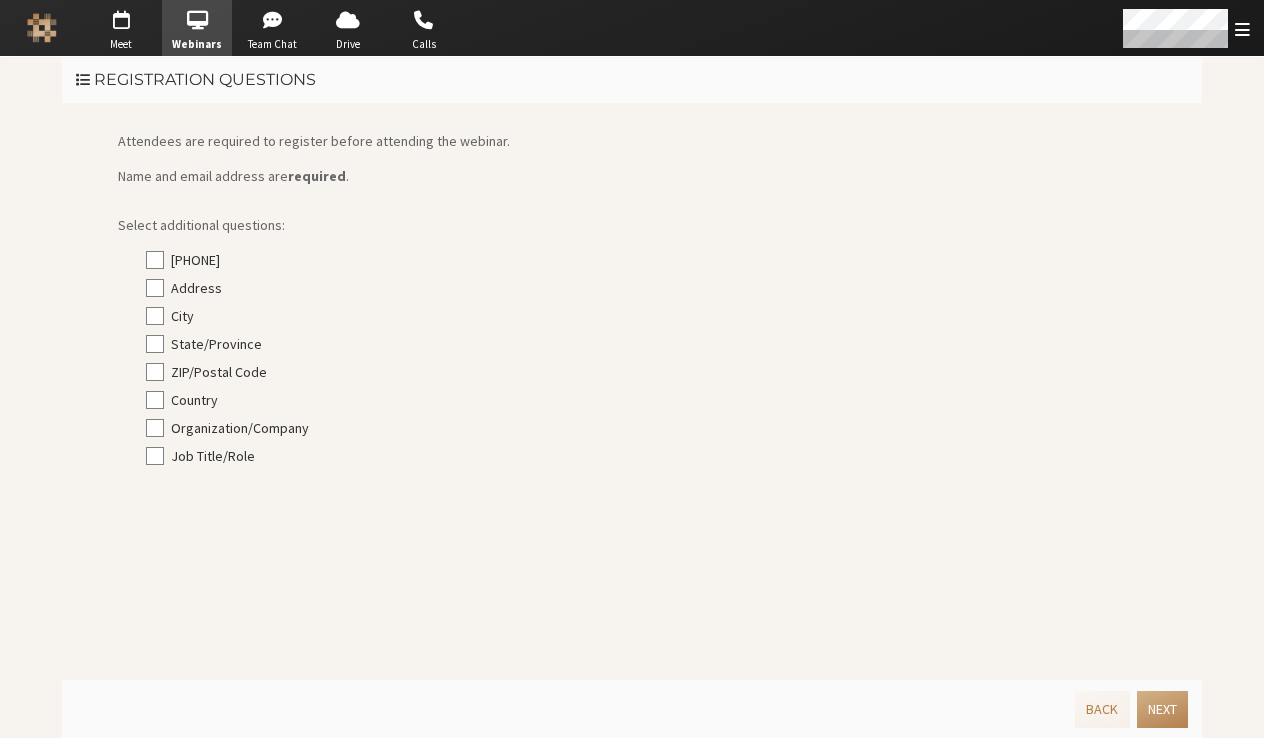 click on "Next" at bounding box center (1162, 709) 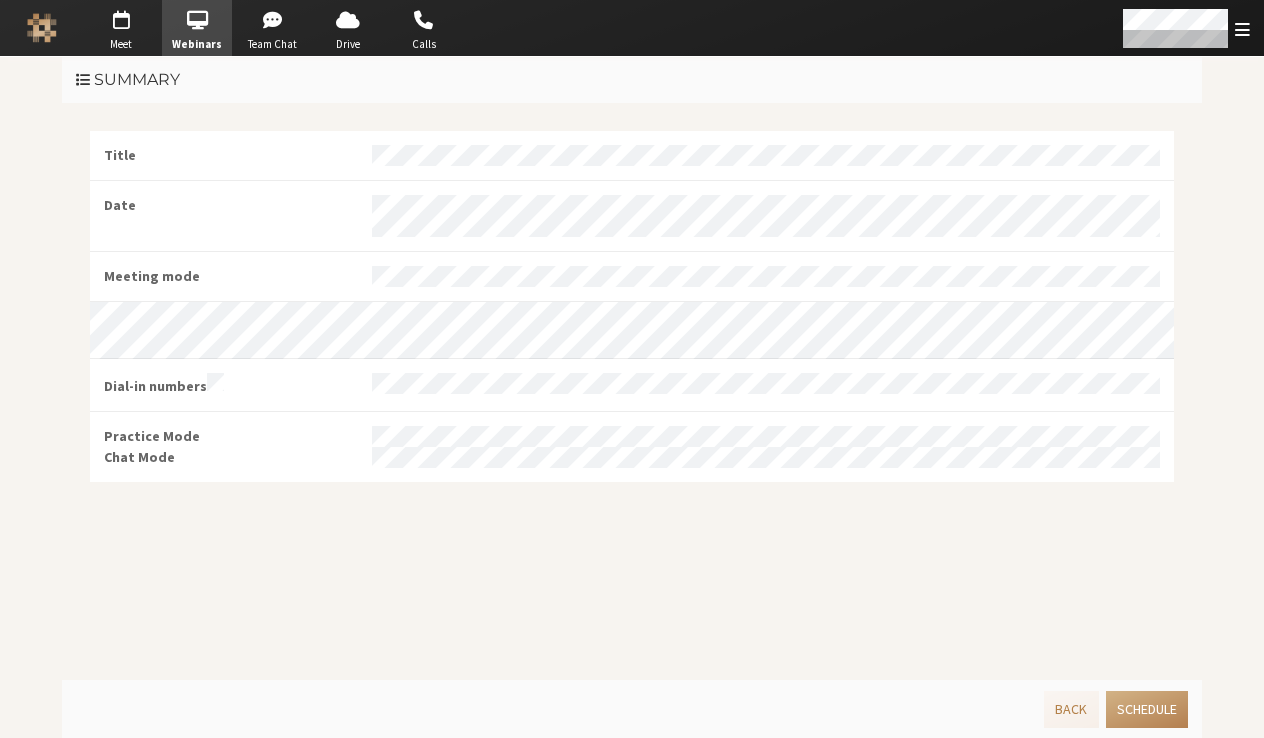 click on "Schedule" at bounding box center (1147, 709) 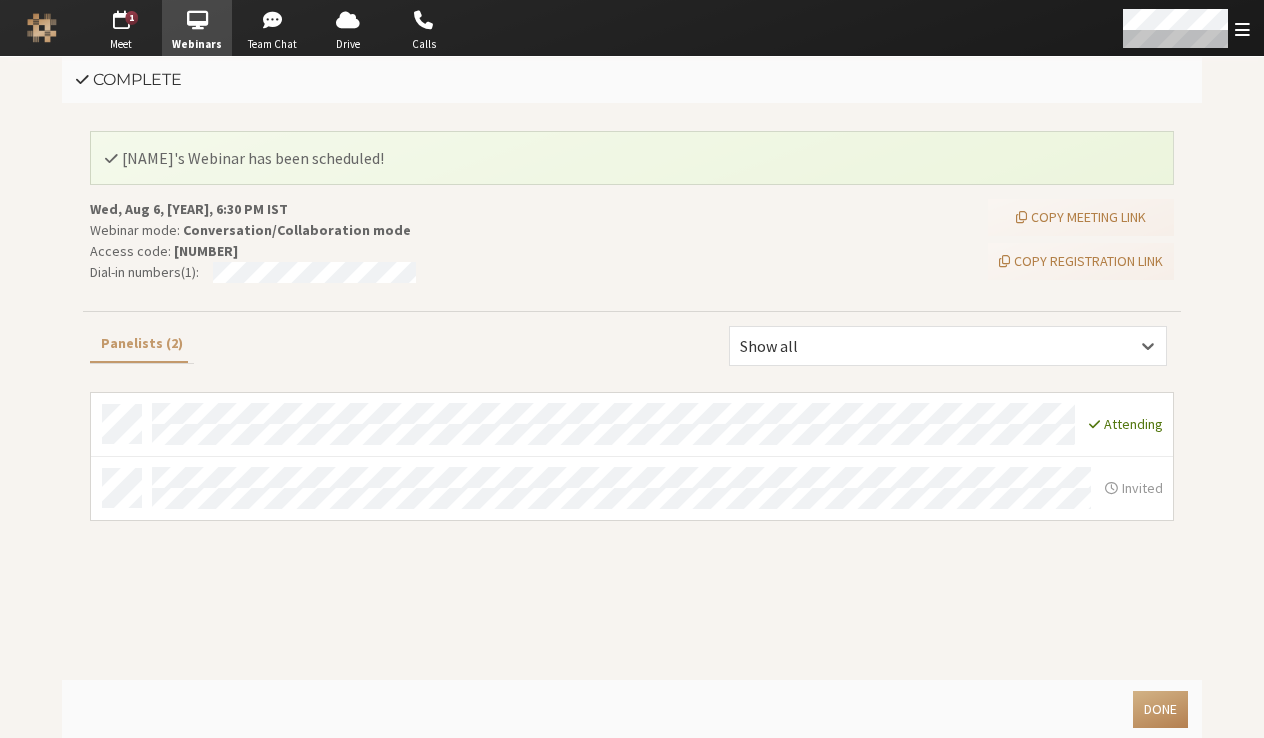 click on "Done" at bounding box center [1160, 709] 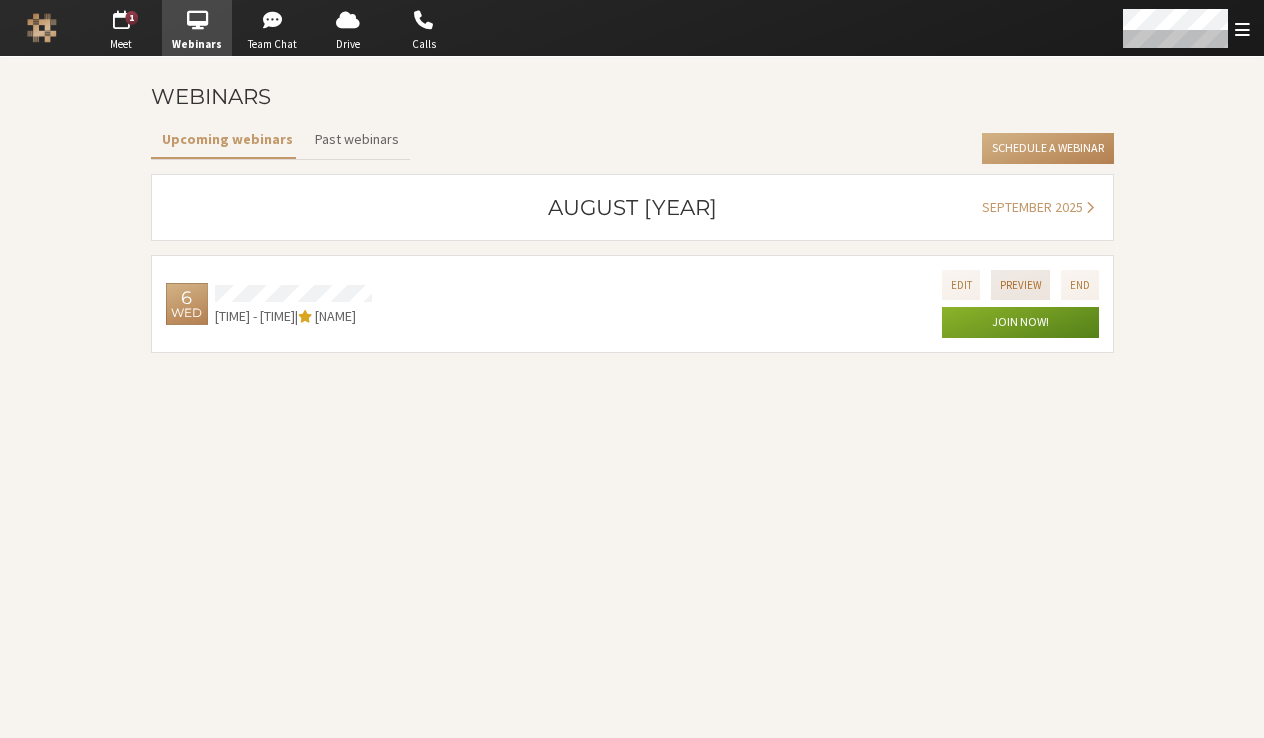 click on "Preview" at bounding box center [1021, 284] 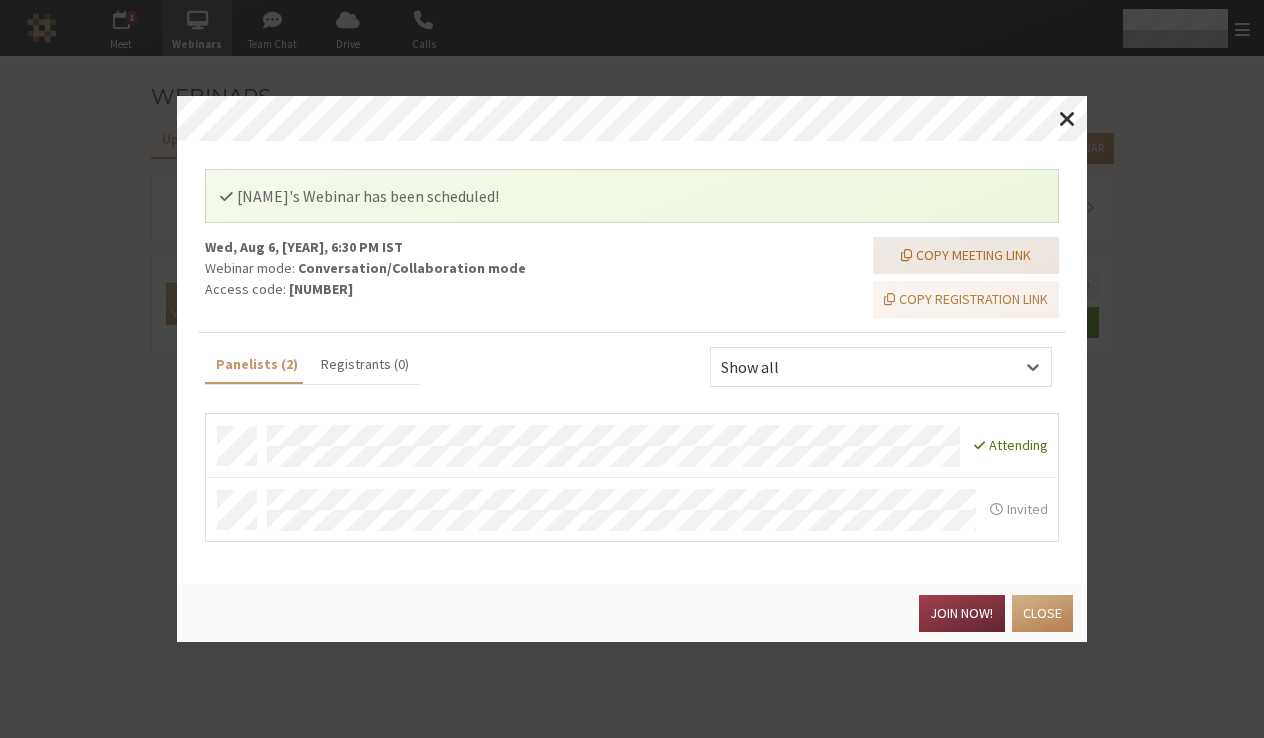 click on "Copy meeting link" at bounding box center (966, 255) 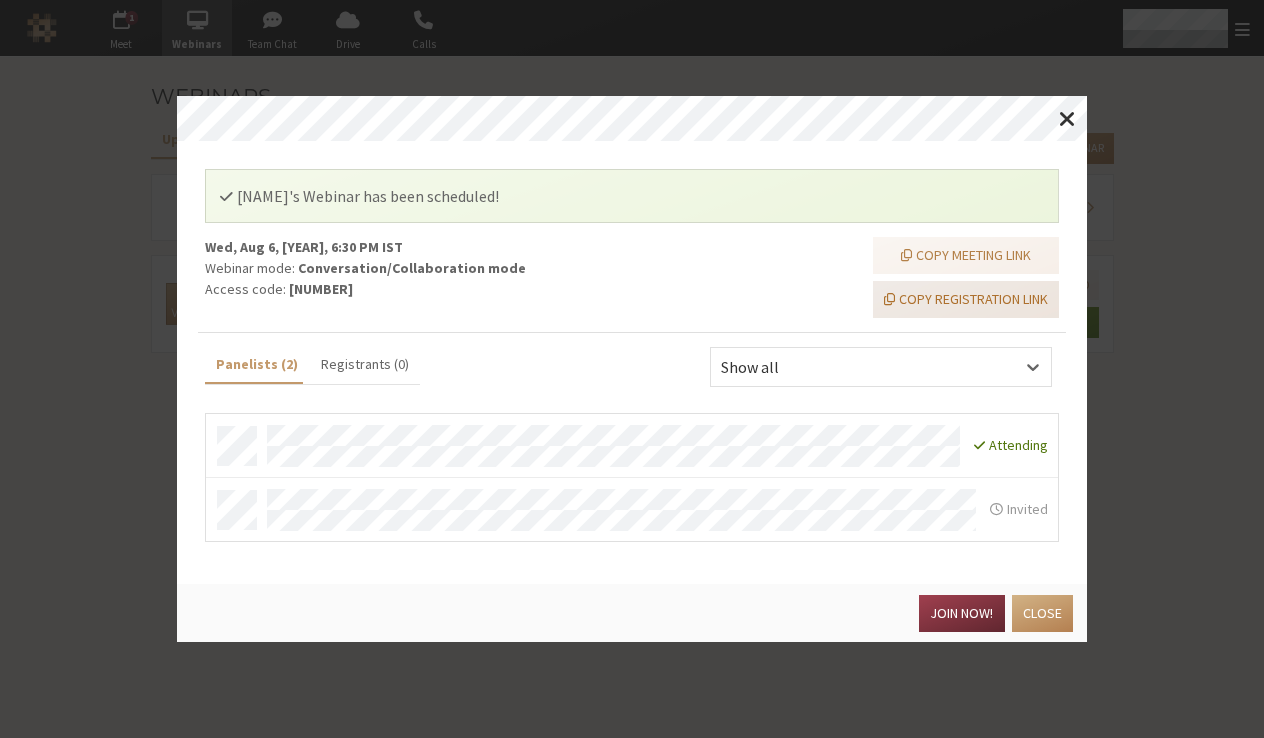 click on "Copy registration link" at bounding box center (966, 299) 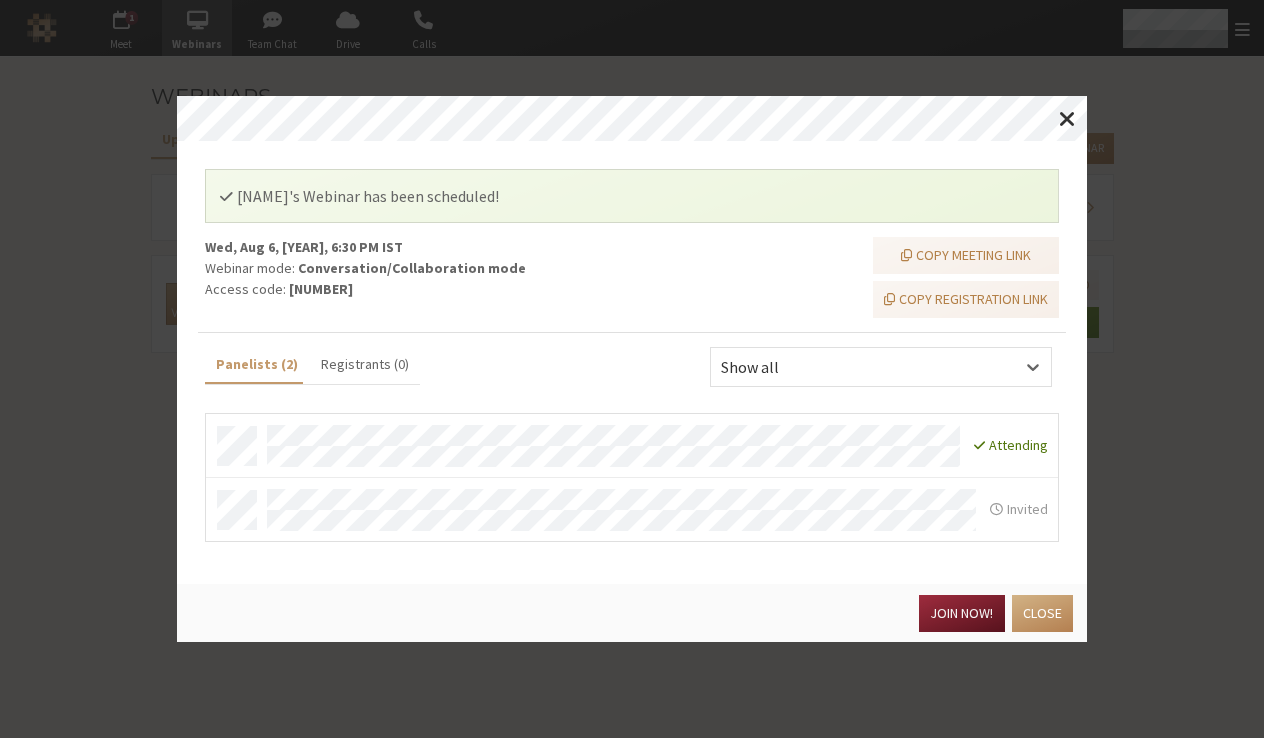 click on "Join now!" at bounding box center [961, 613] 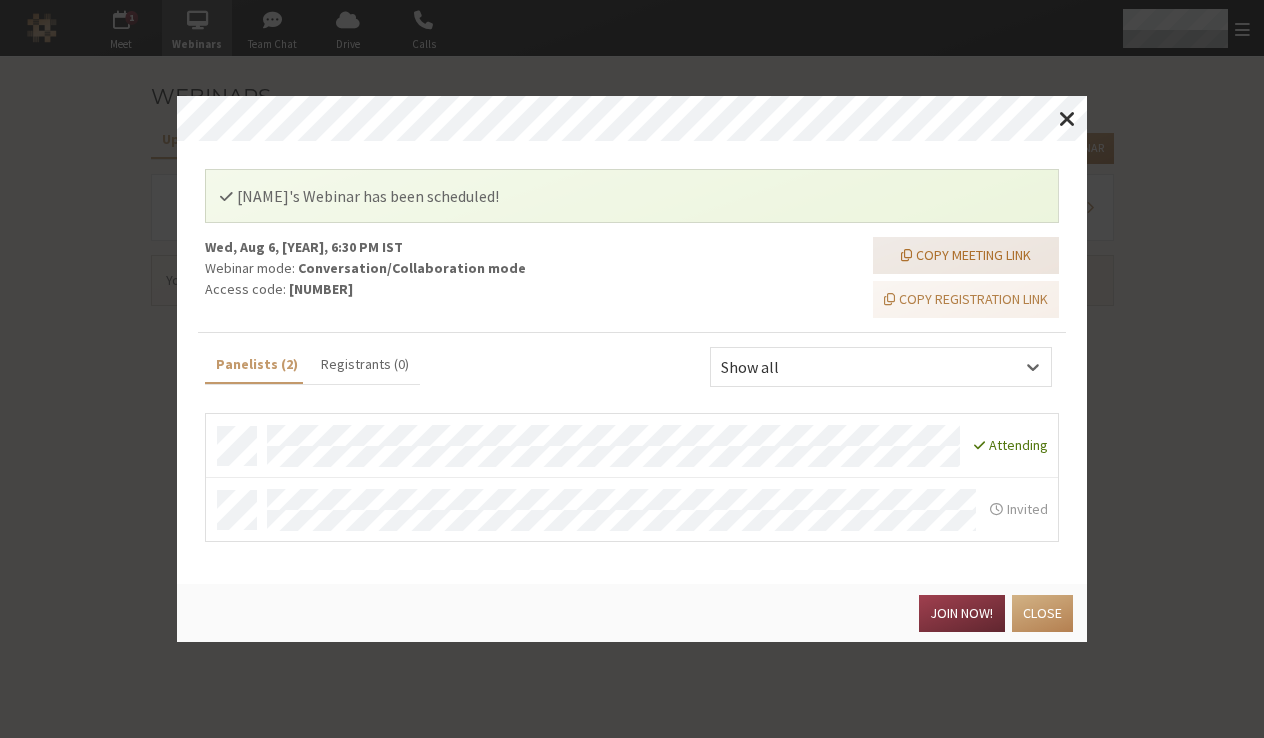 click on "Copy meeting link" at bounding box center [966, 255] 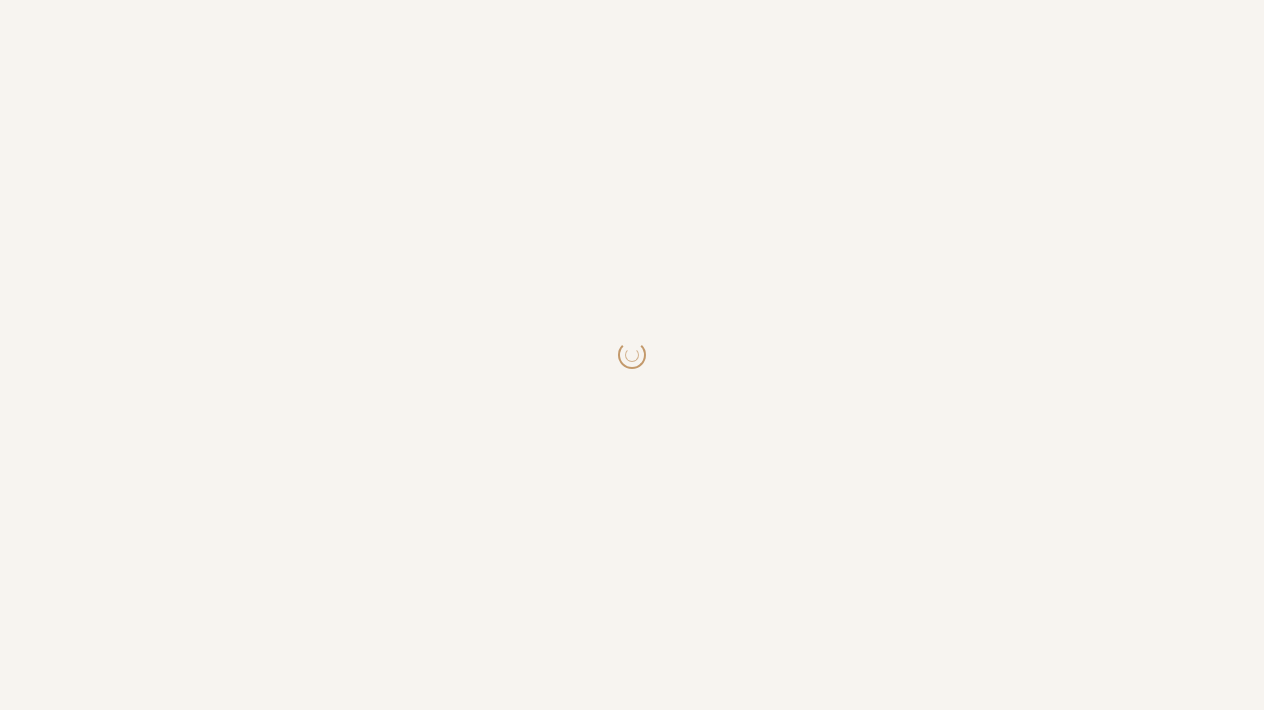 scroll, scrollTop: 0, scrollLeft: 0, axis: both 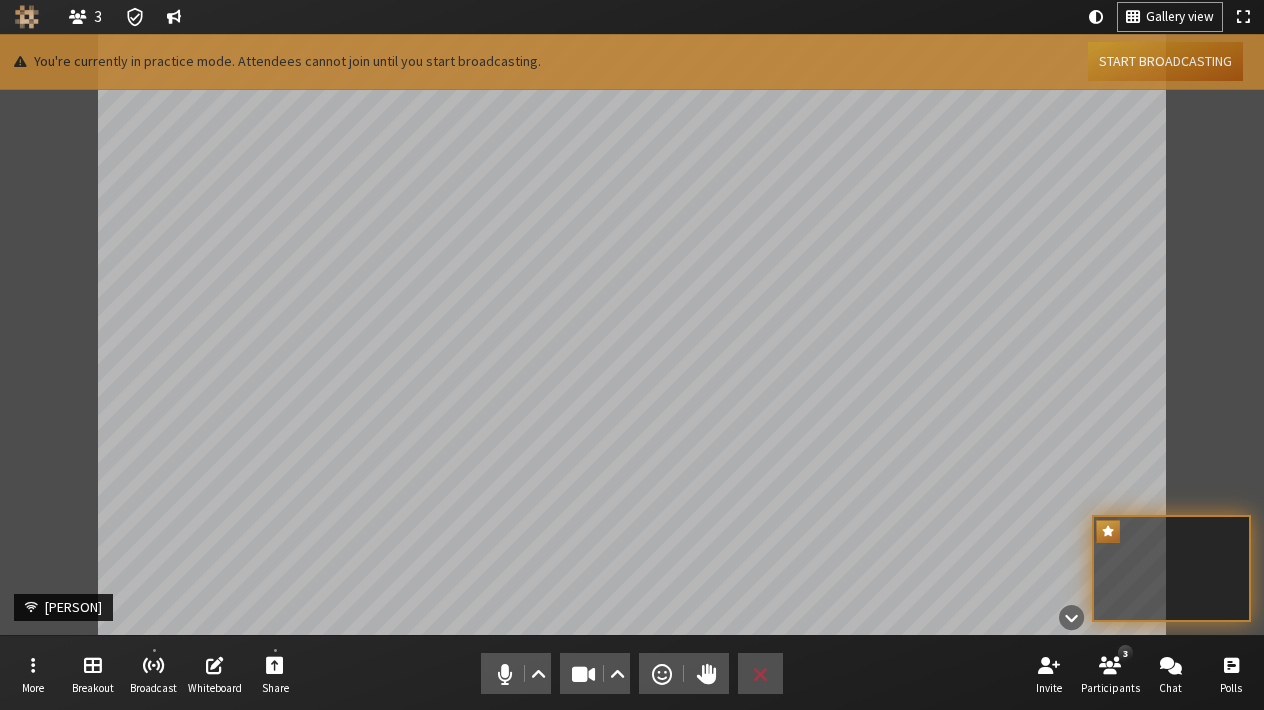 click on "Start broadcasting" at bounding box center (1165, 61) 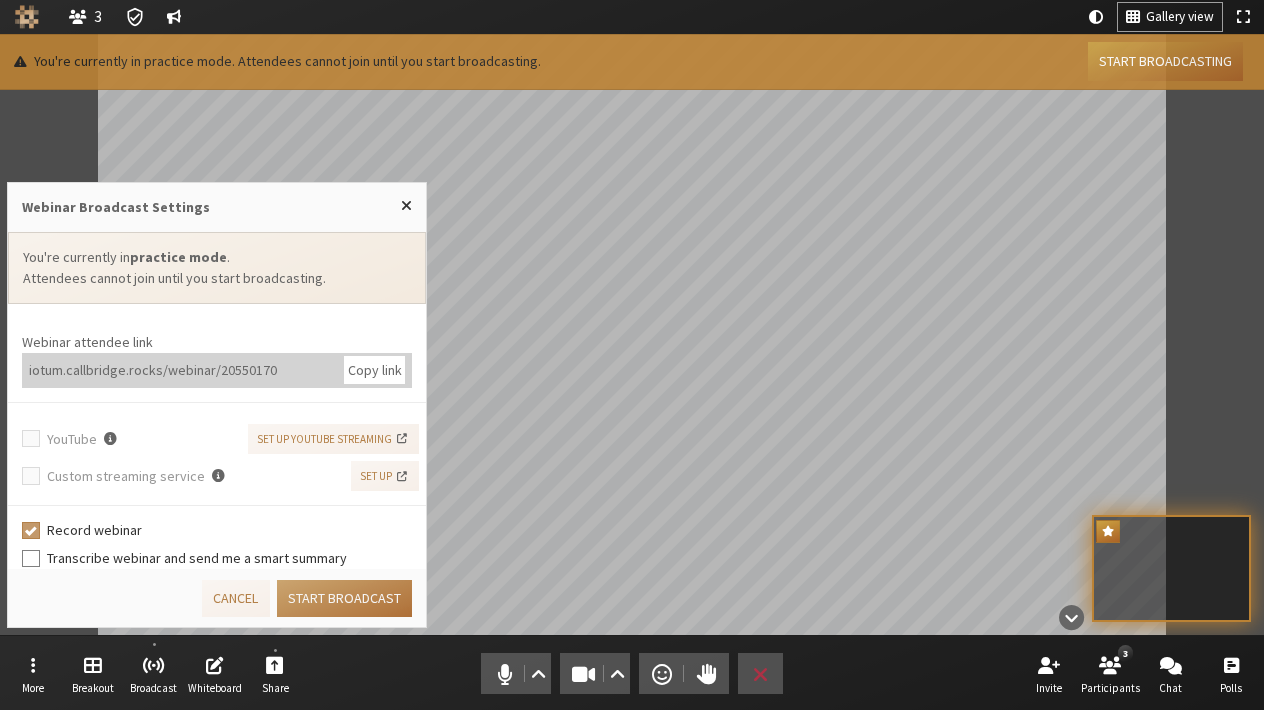click on "Start broadcast" at bounding box center (344, 598) 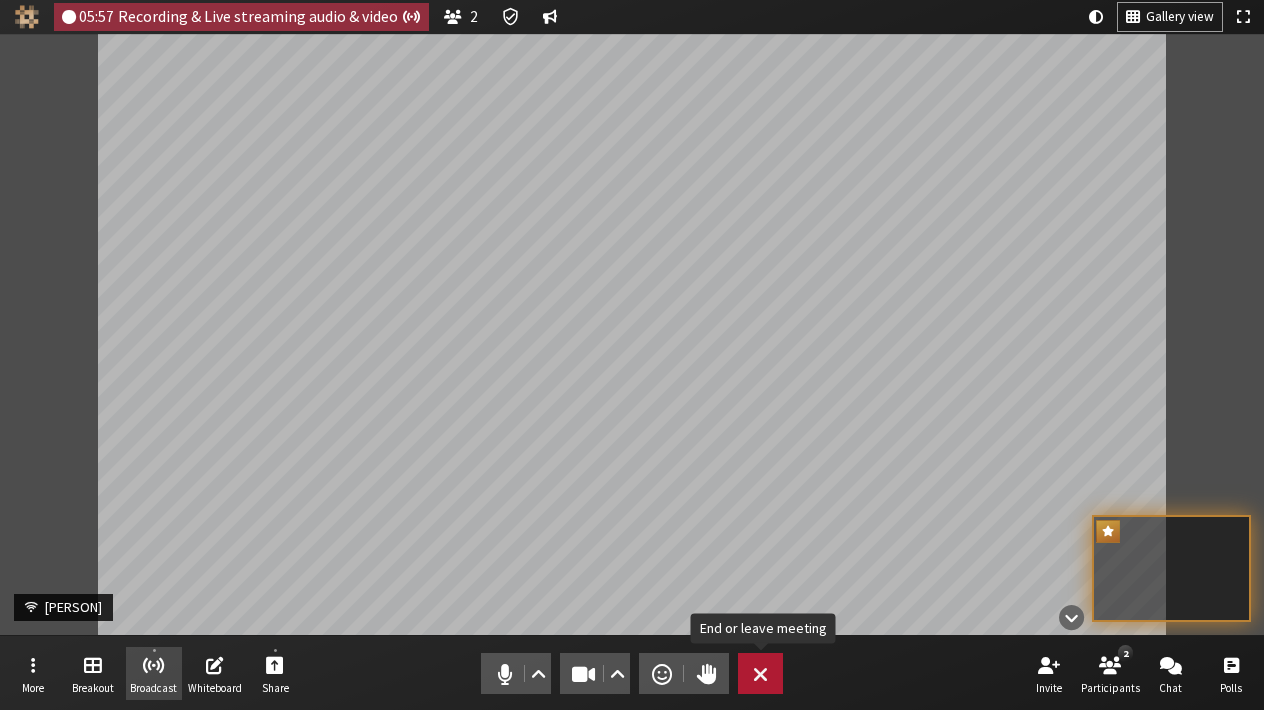 click at bounding box center (760, 674) 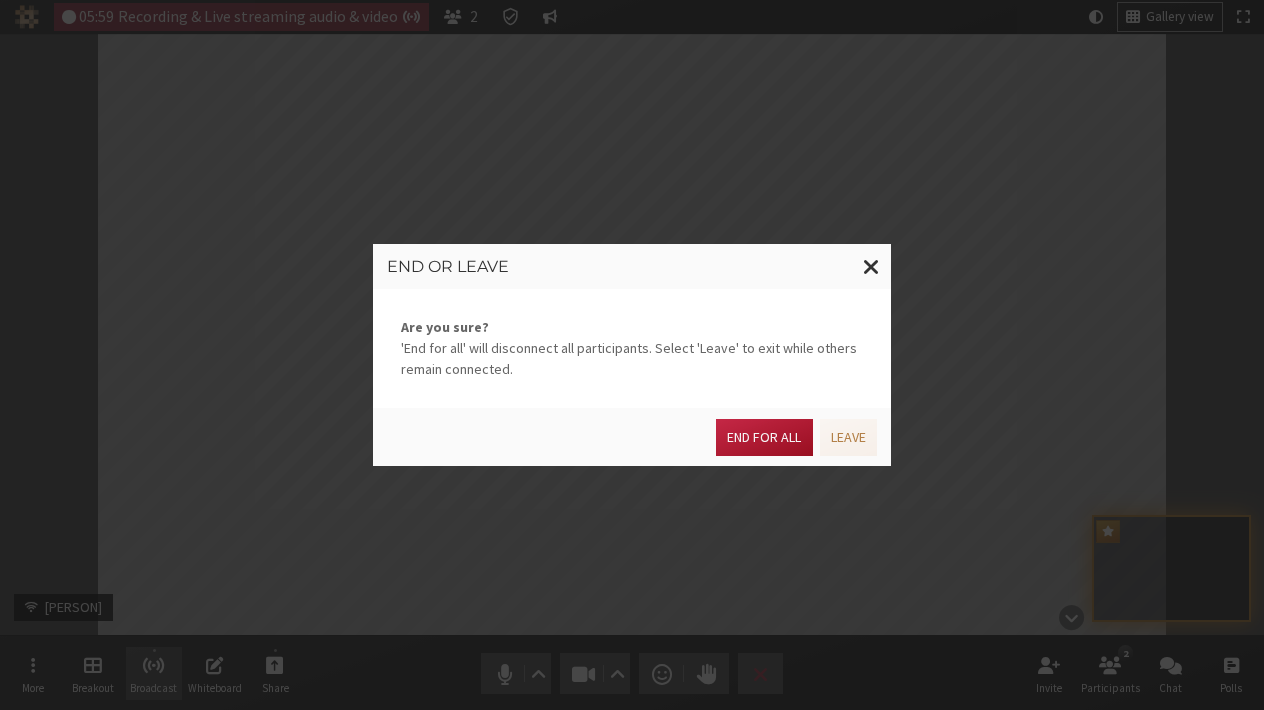click on "End for all" at bounding box center [764, 437] 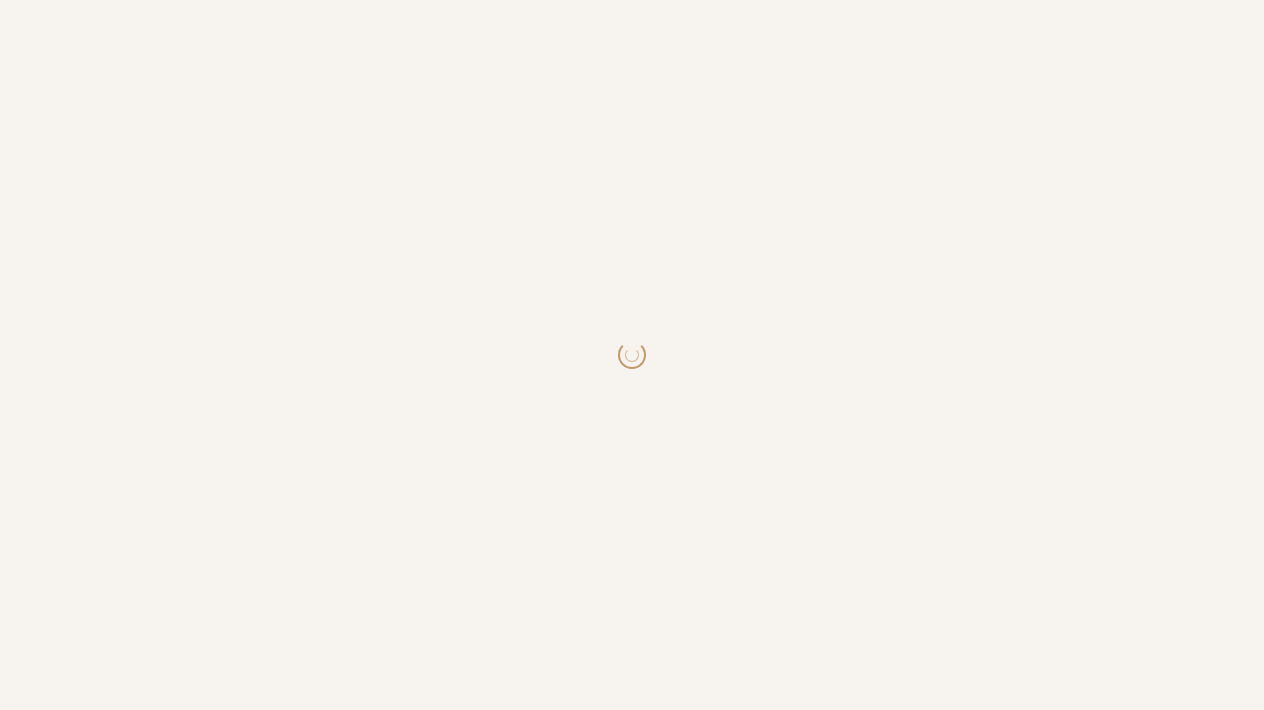 scroll, scrollTop: 0, scrollLeft: 0, axis: both 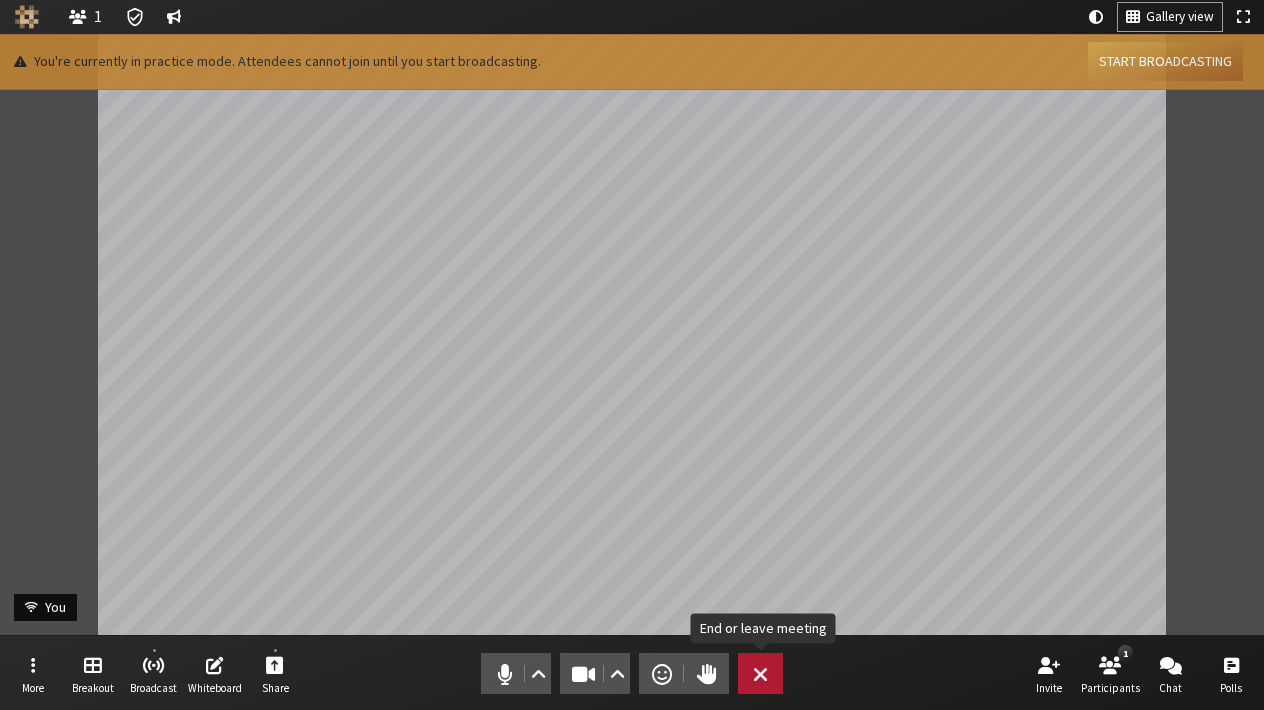 click on "Leave" at bounding box center [760, 673] 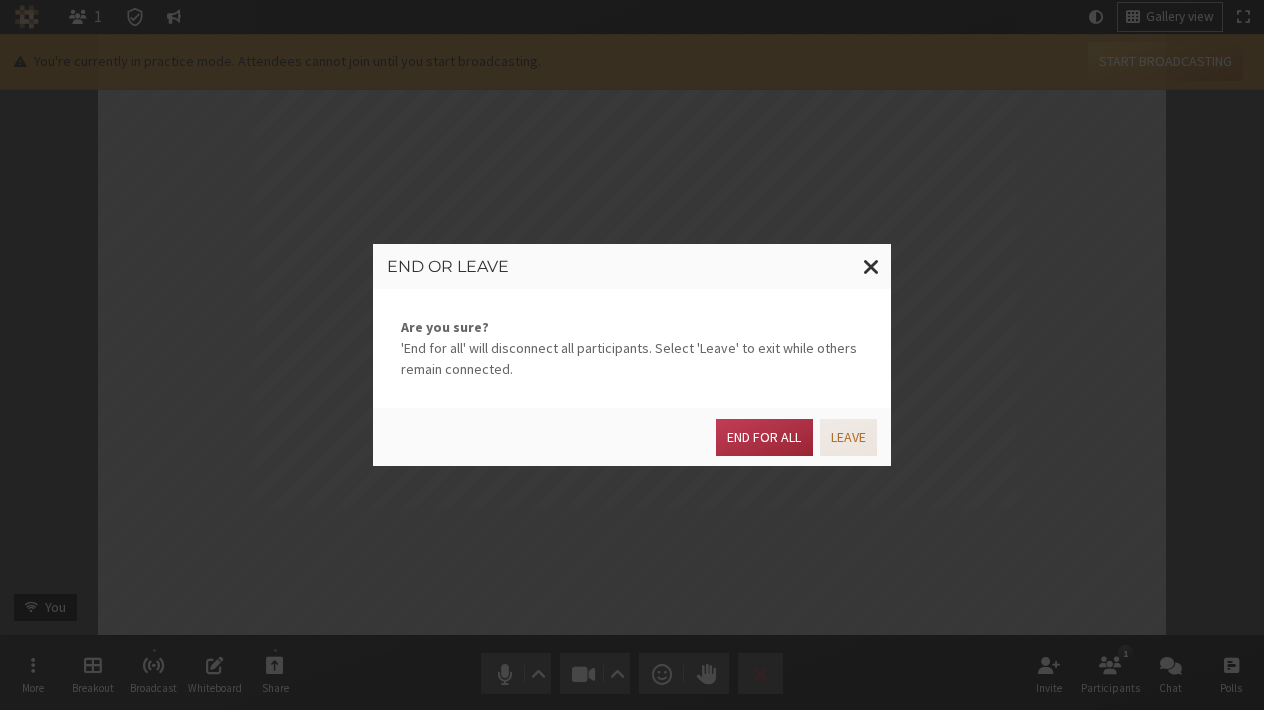 click on "Leave" at bounding box center (848, 437) 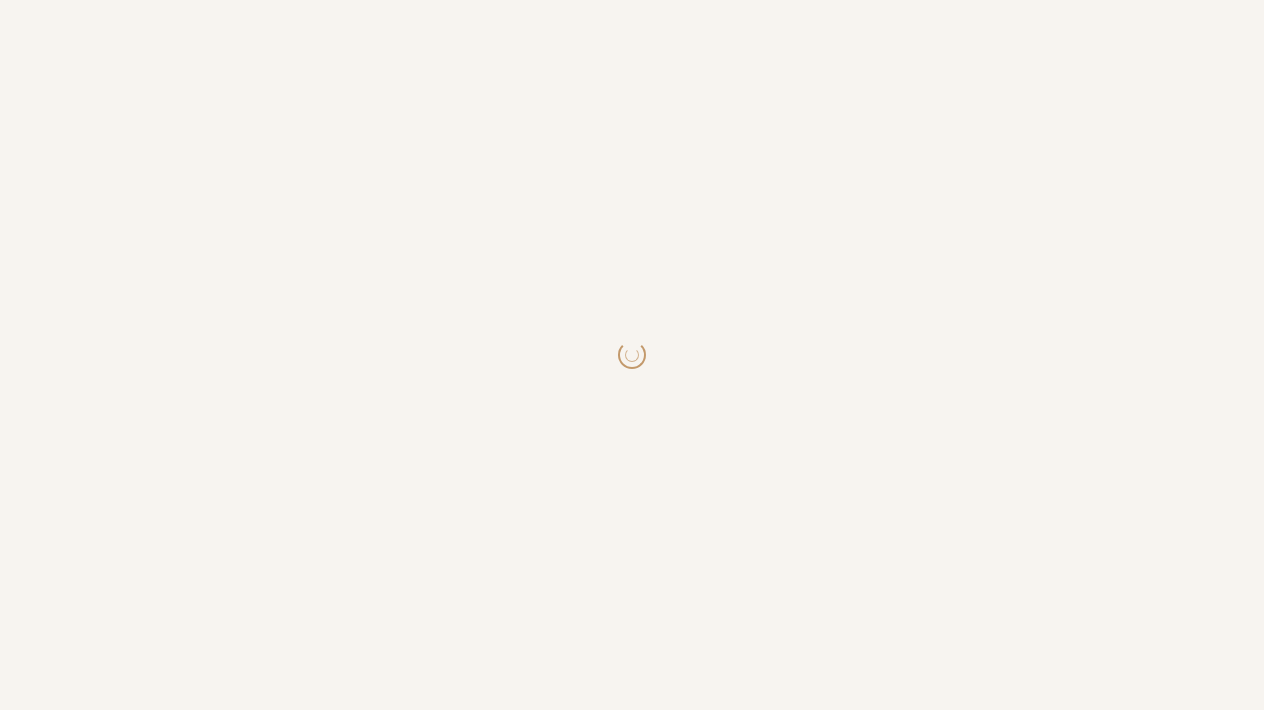 scroll, scrollTop: 0, scrollLeft: 0, axis: both 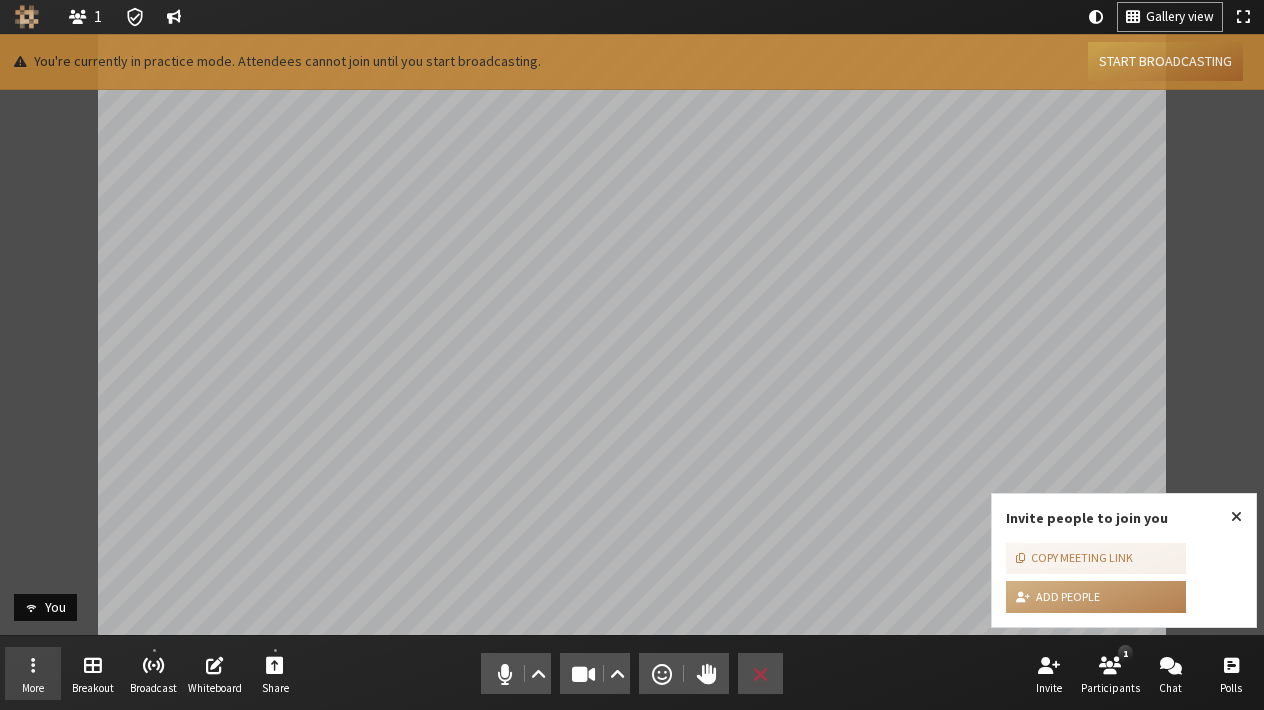 click on "More" at bounding box center (33, 674) 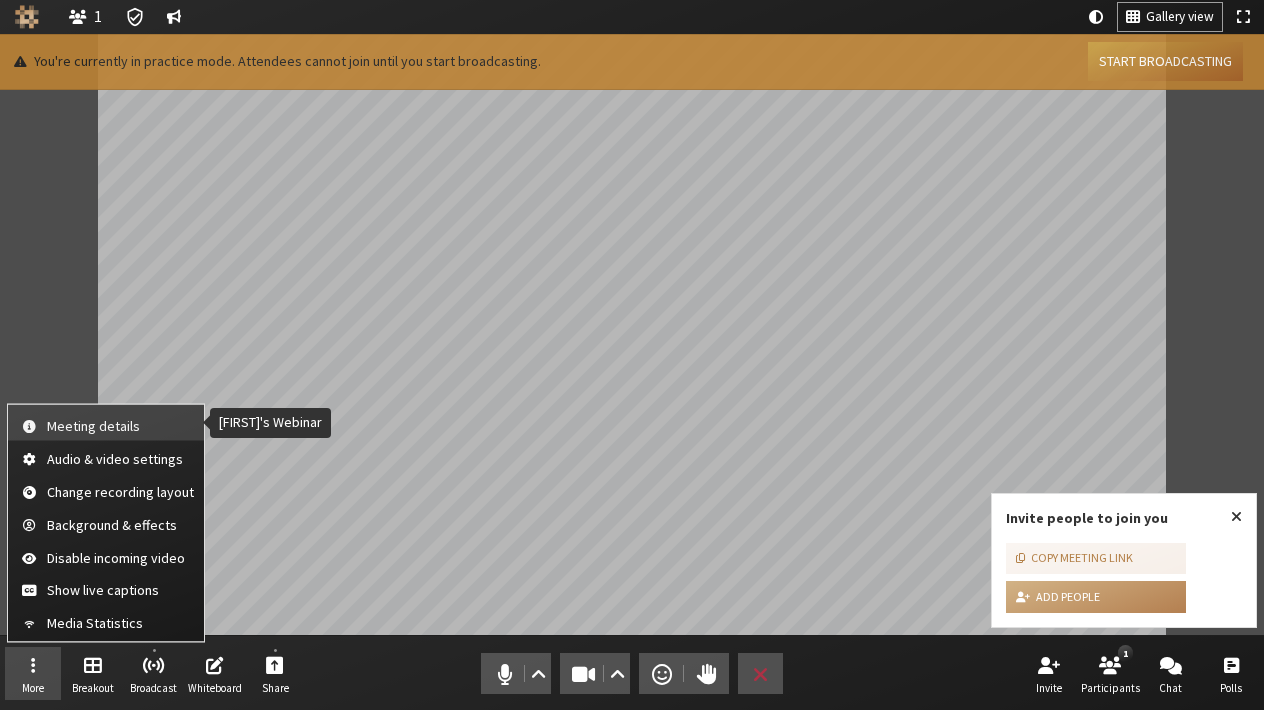 click on "Meeting details" at bounding box center (120, 426) 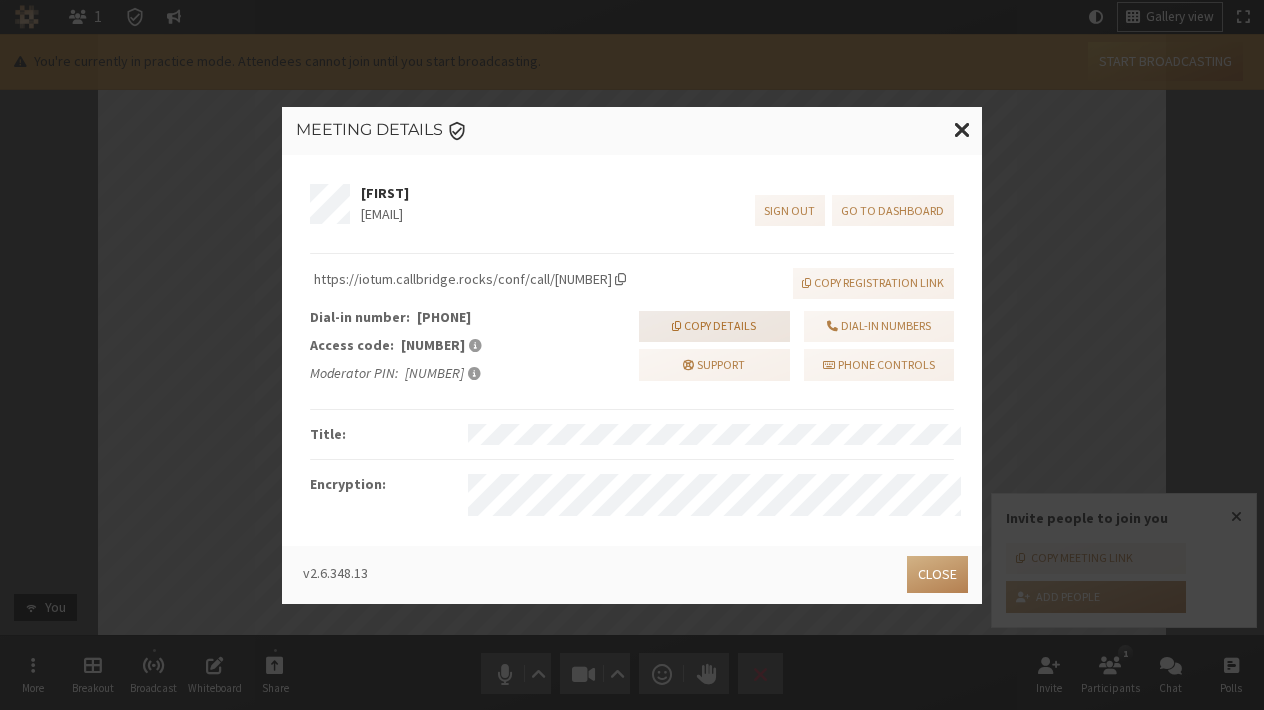 click on "Copy details" at bounding box center (714, 327) 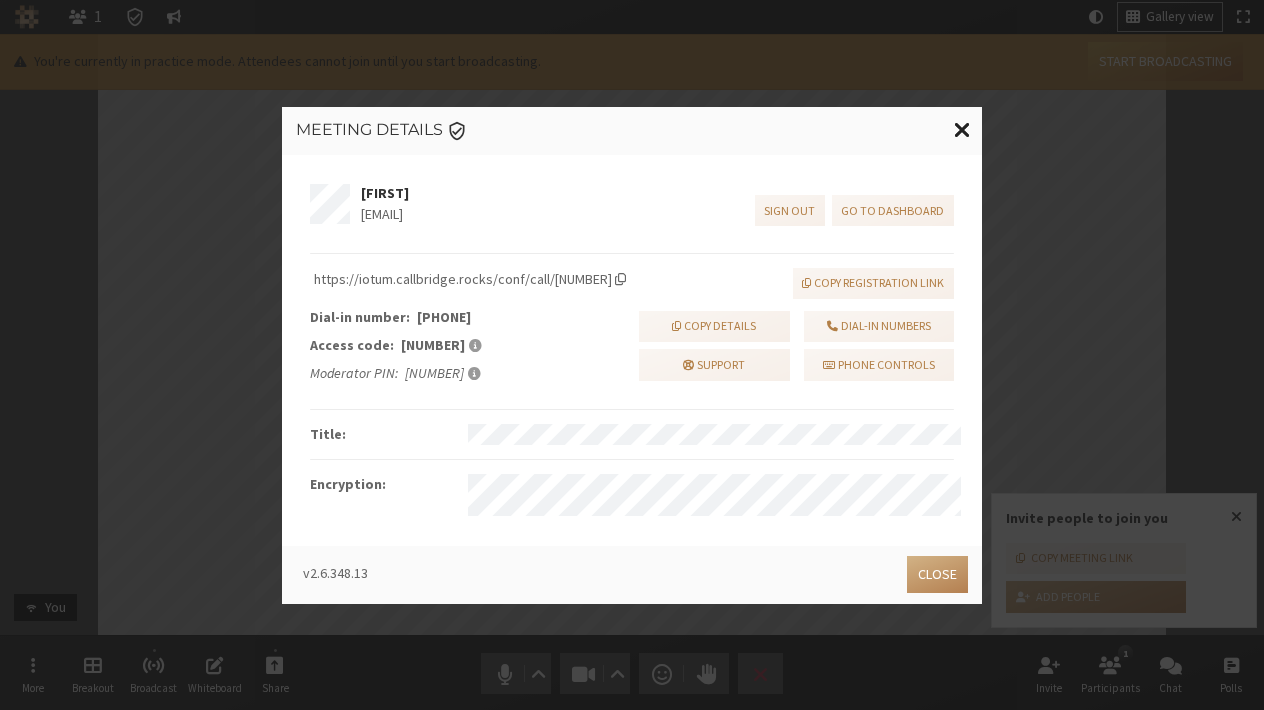 click at bounding box center (962, 128) 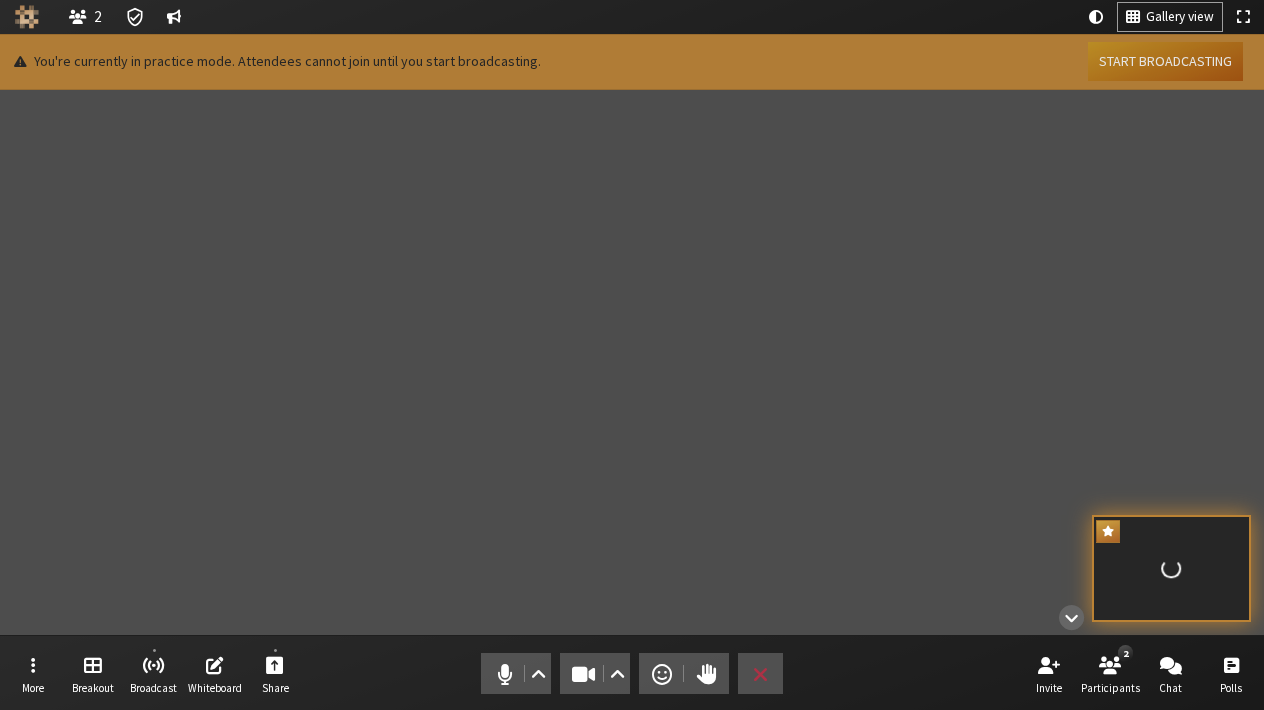 click on "Start broadcasting" at bounding box center [1165, 61] 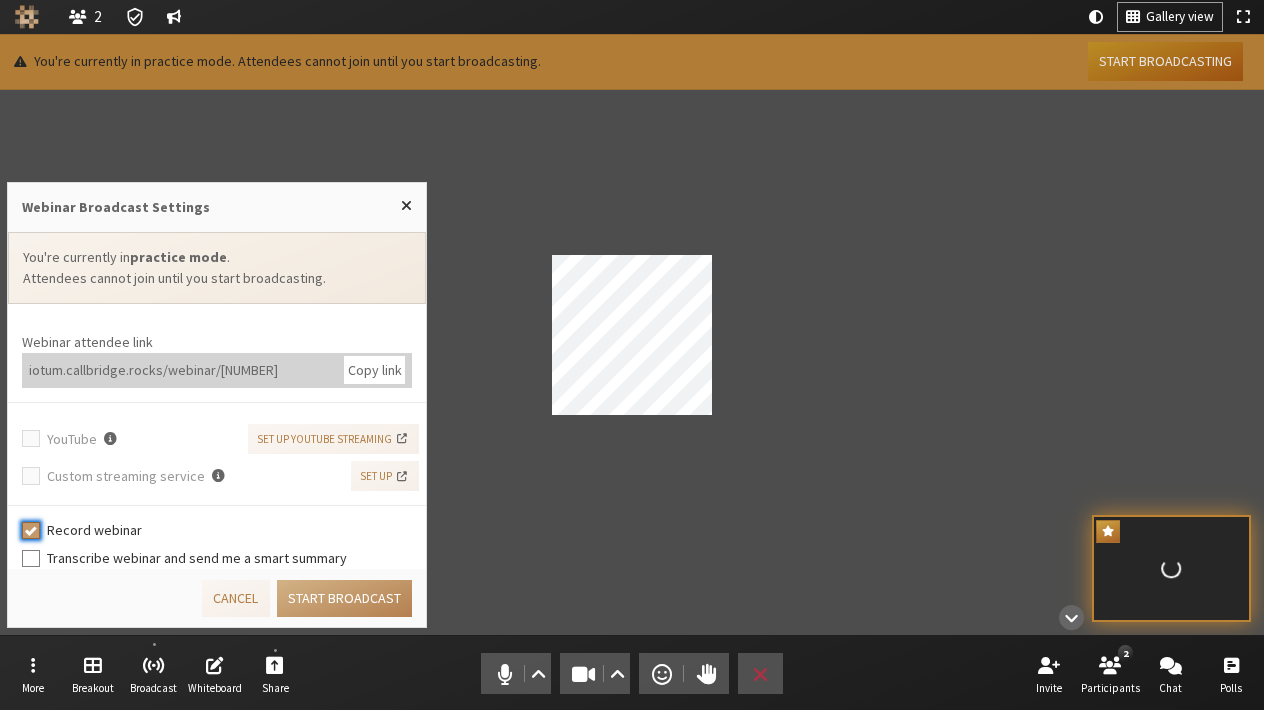 click on "Start broadcasting" at bounding box center [1165, 61] 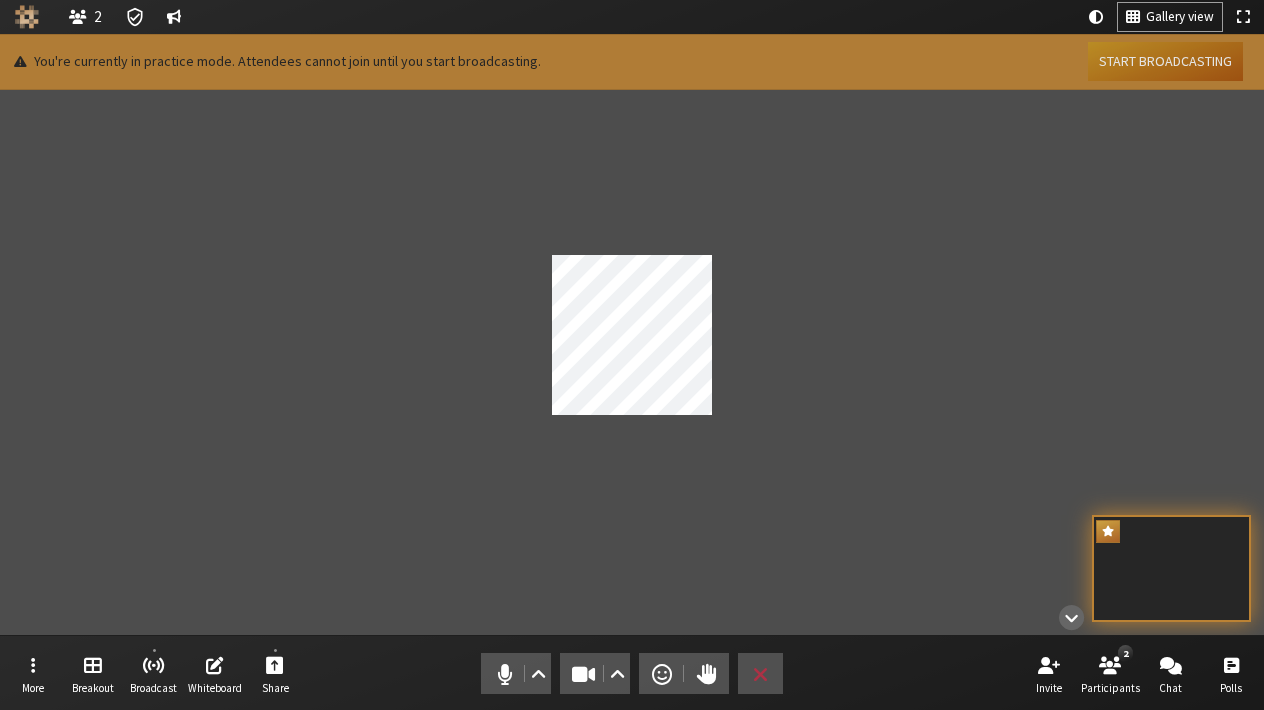 click on "Start broadcasting" at bounding box center (1165, 61) 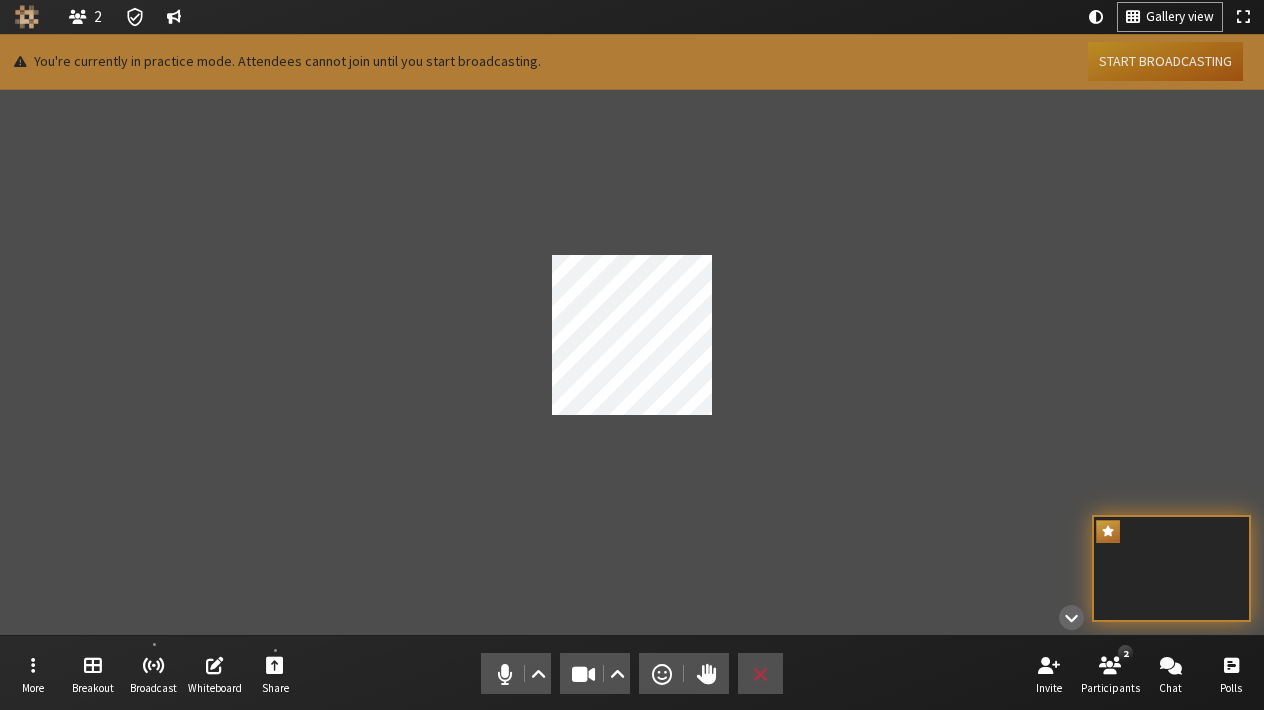 click on "Start broadcasting" at bounding box center [1165, 61] 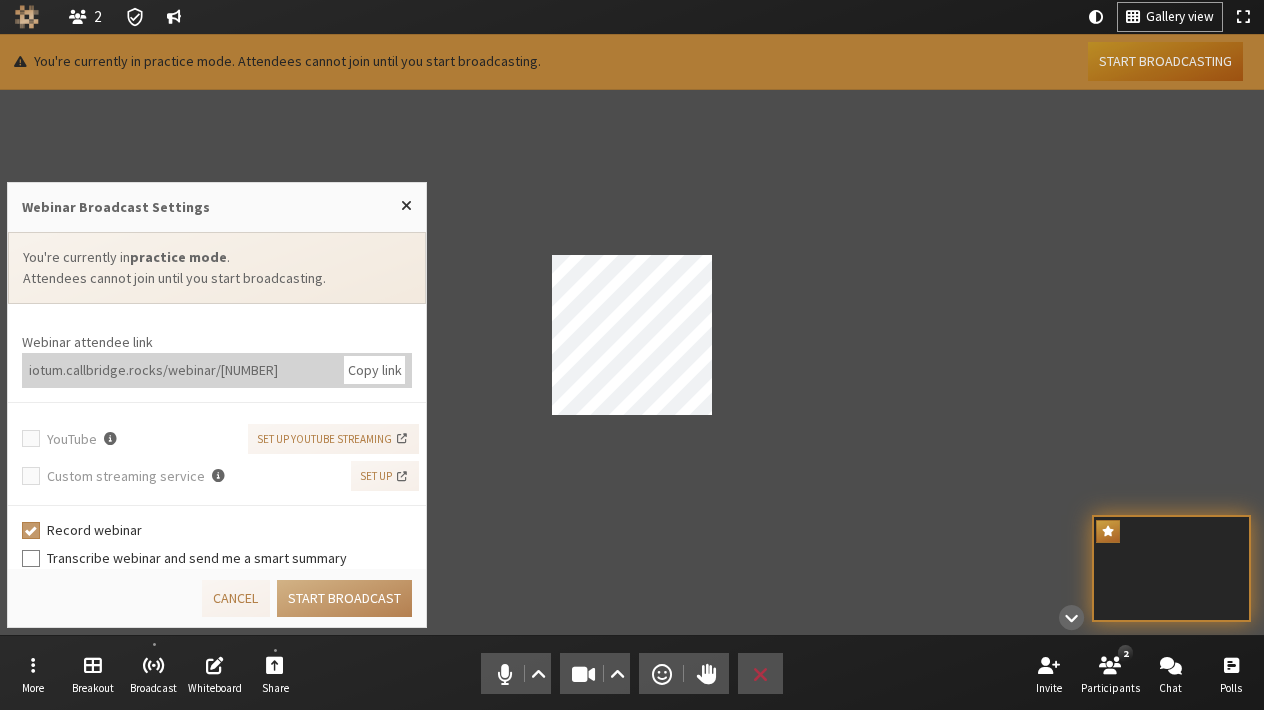 click on "Start broadcast" at bounding box center [344, 598] 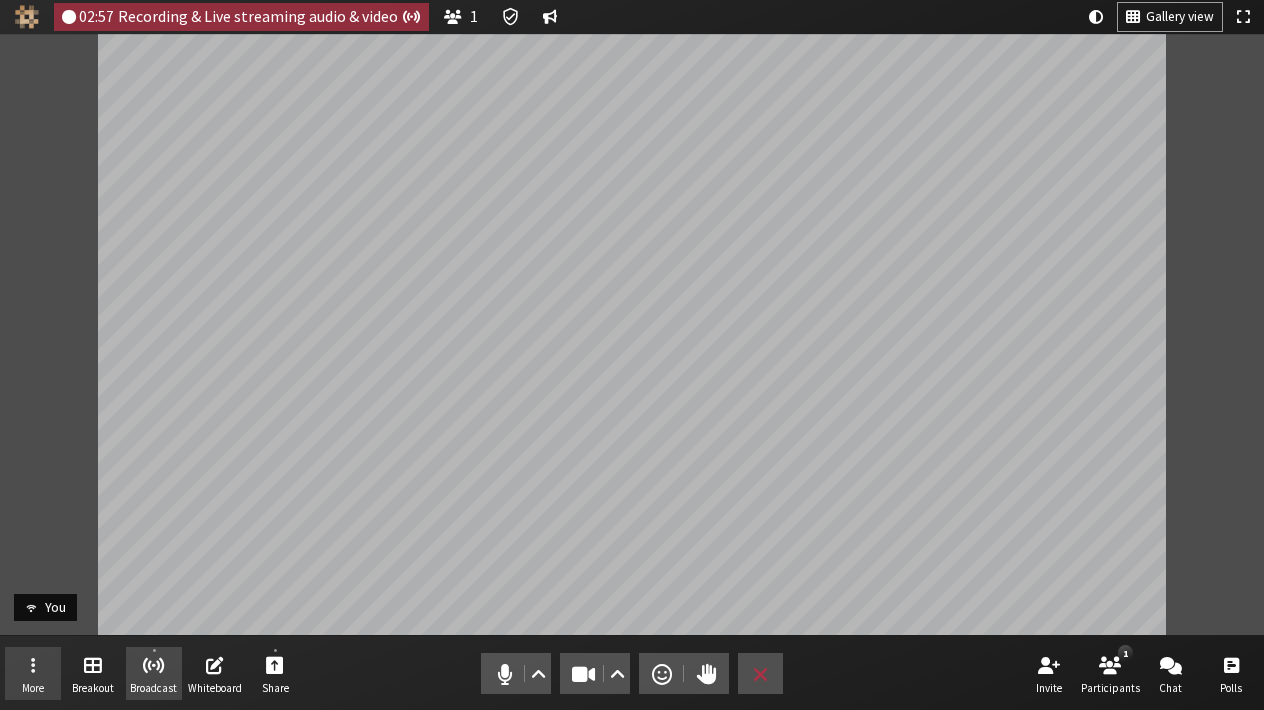 click at bounding box center (33, 664) 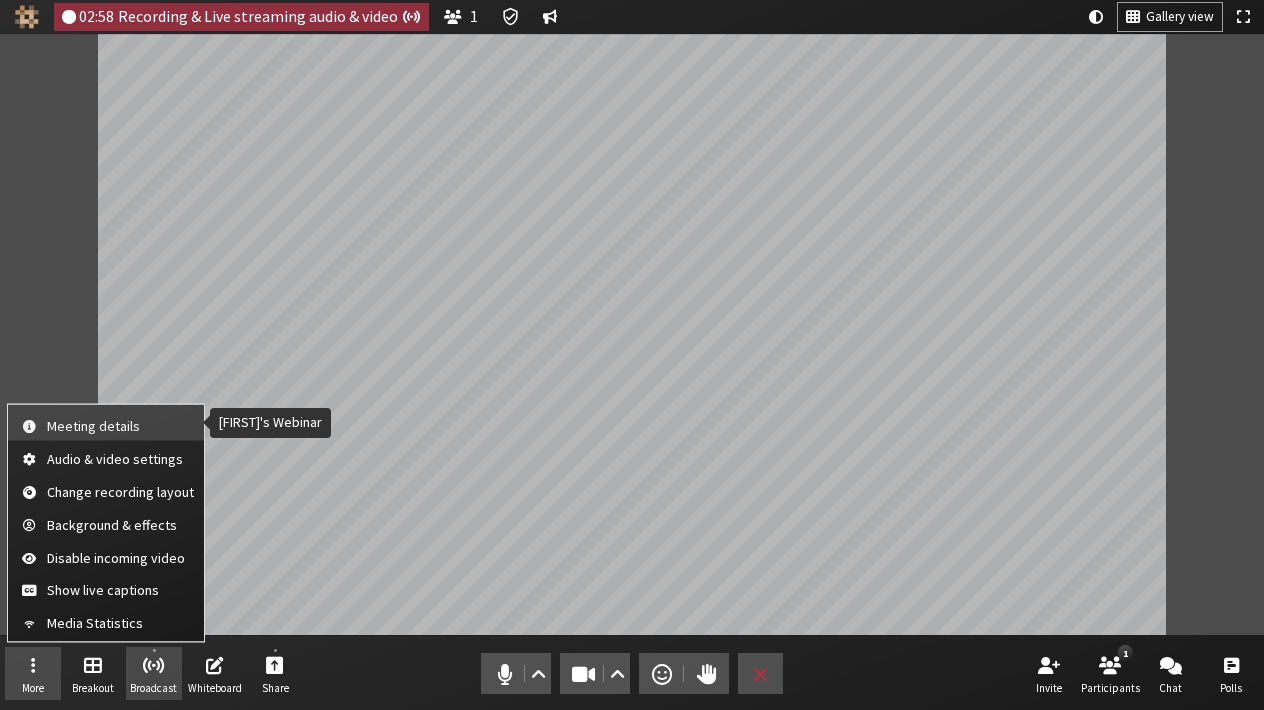 click on "Meeting details" at bounding box center [120, 426] 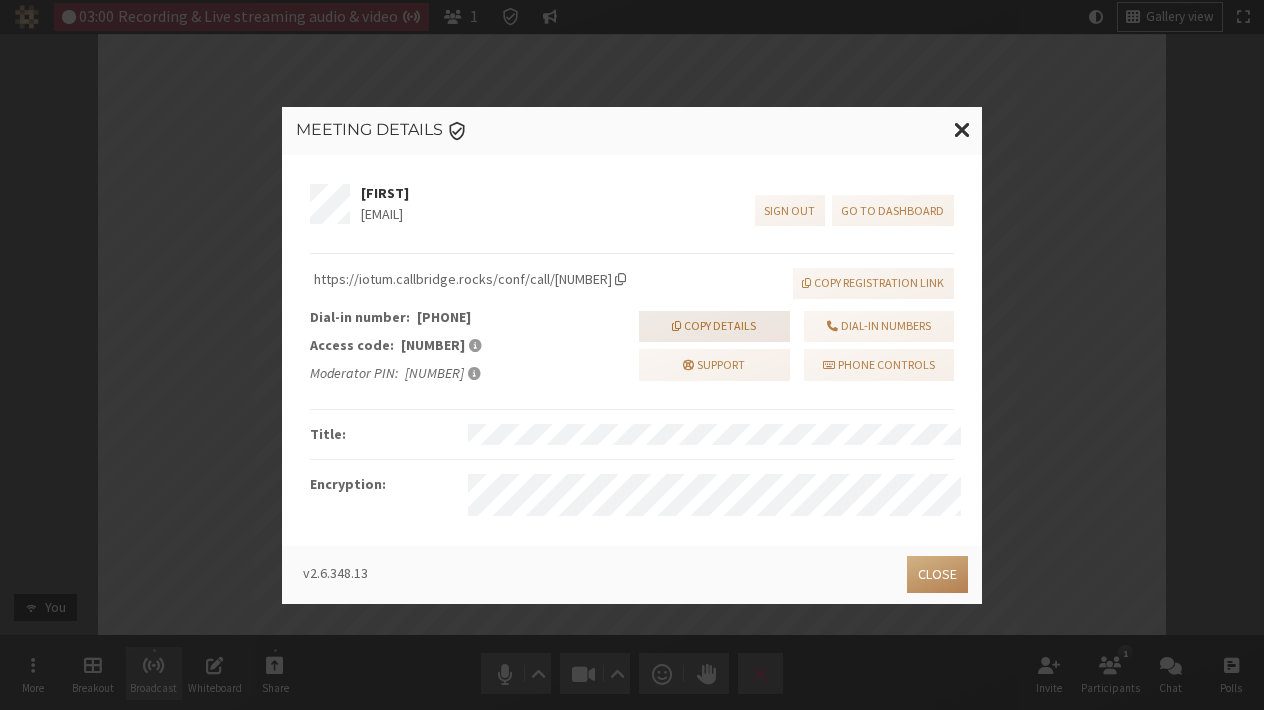 click on "Copy details" at bounding box center (714, 327) 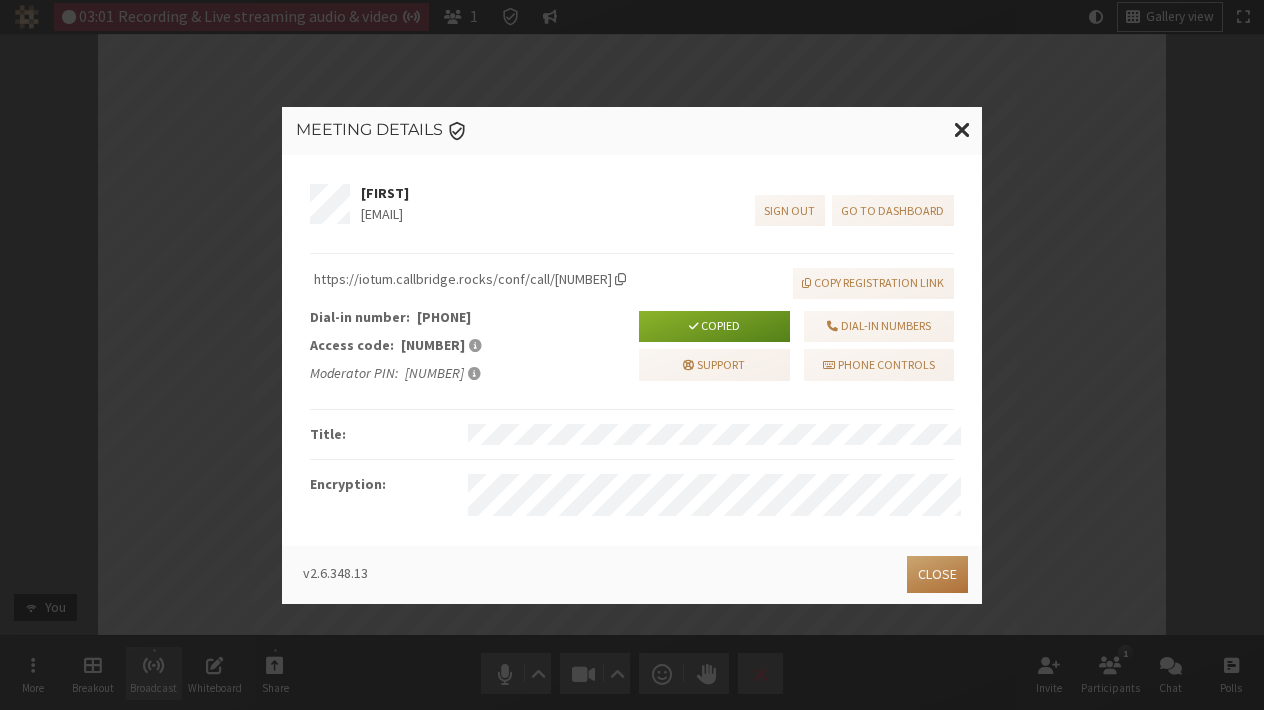 click on "Close" at bounding box center (937, 574) 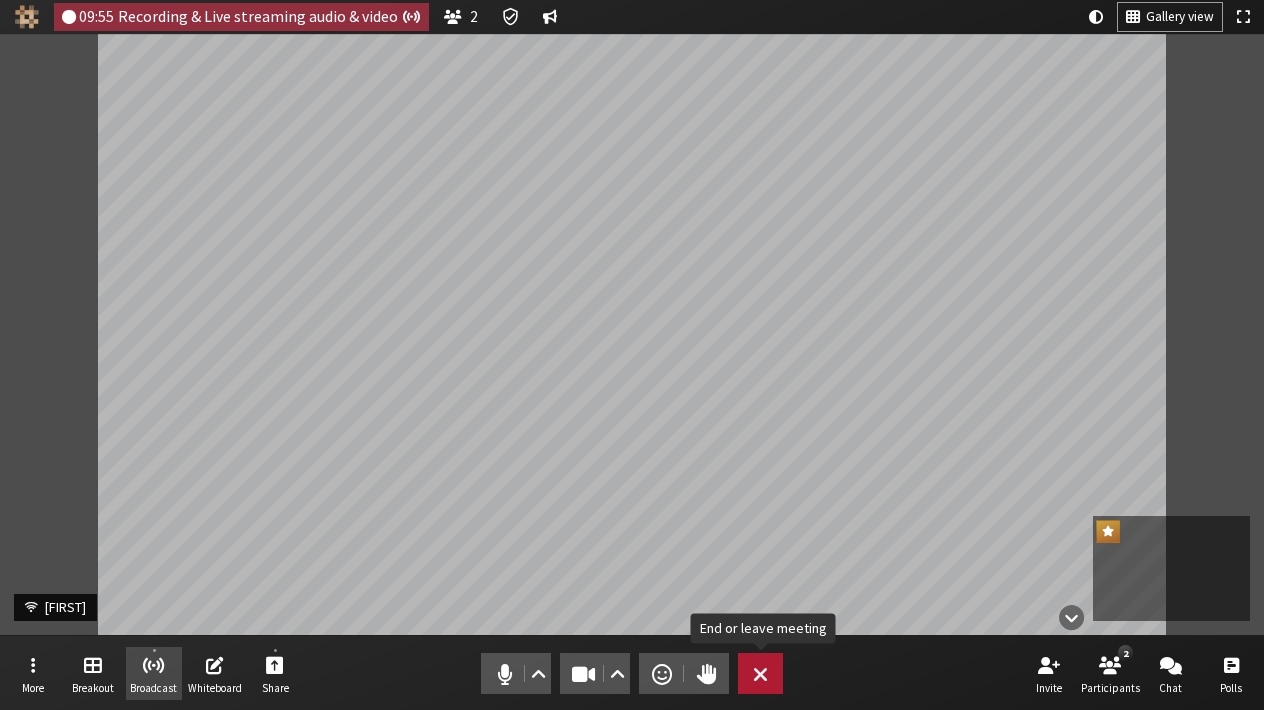 click on "Leave" at bounding box center (760, 673) 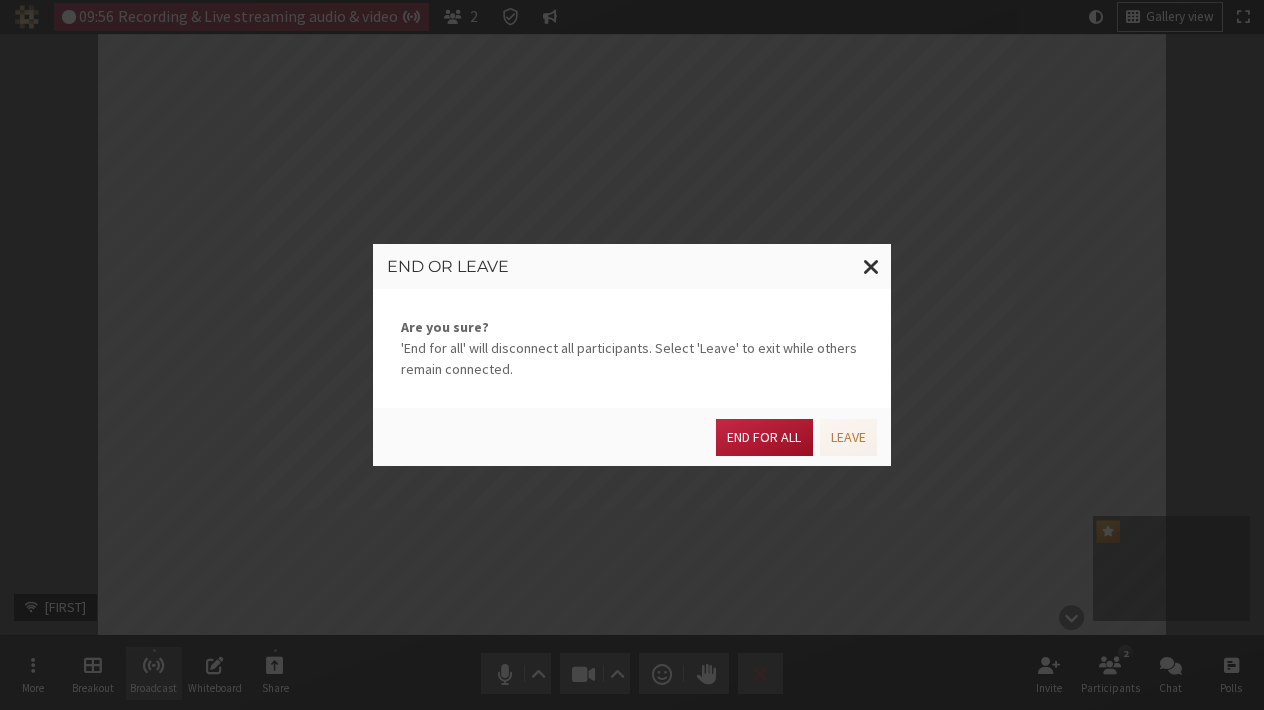 click on "End for all" at bounding box center [764, 437] 